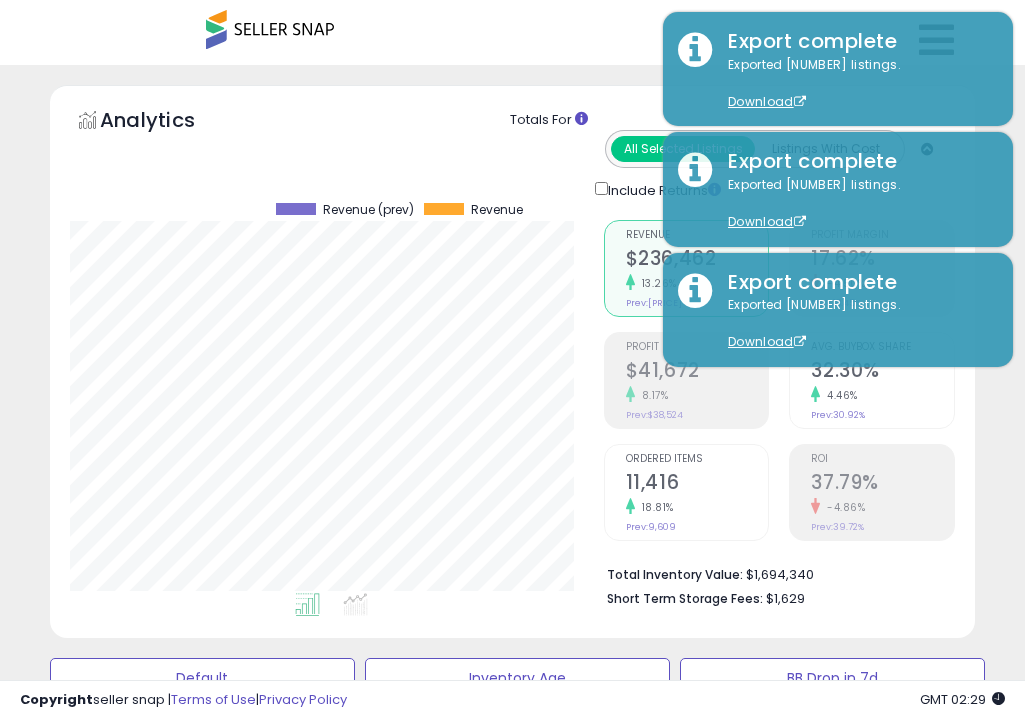 select on "**" 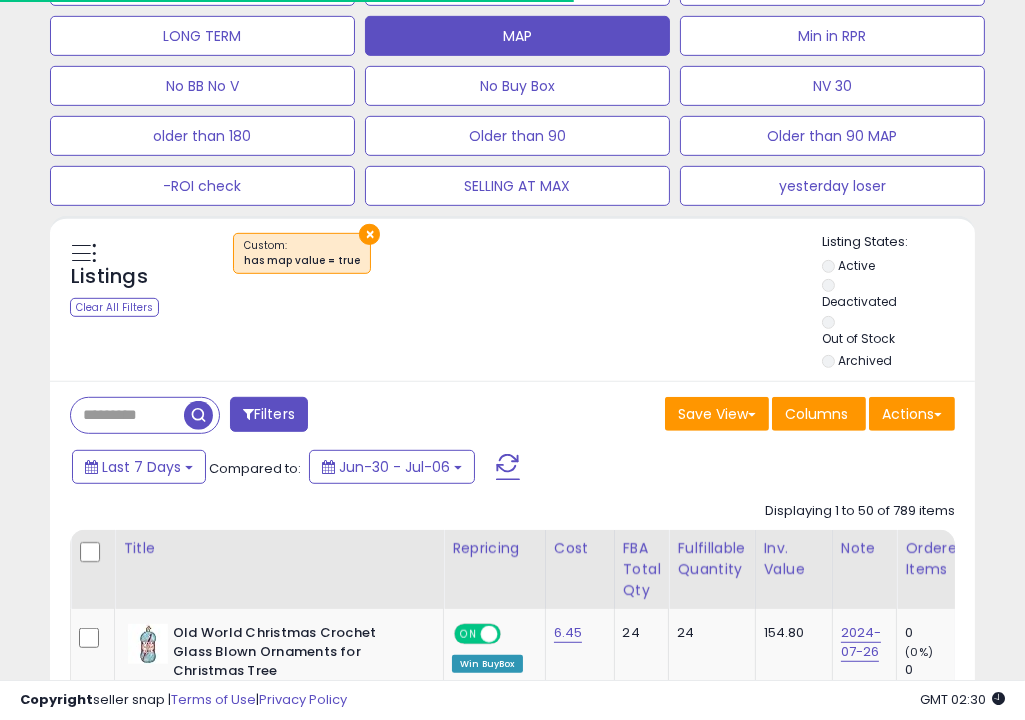 scroll, scrollTop: 1092, scrollLeft: 0, axis: vertical 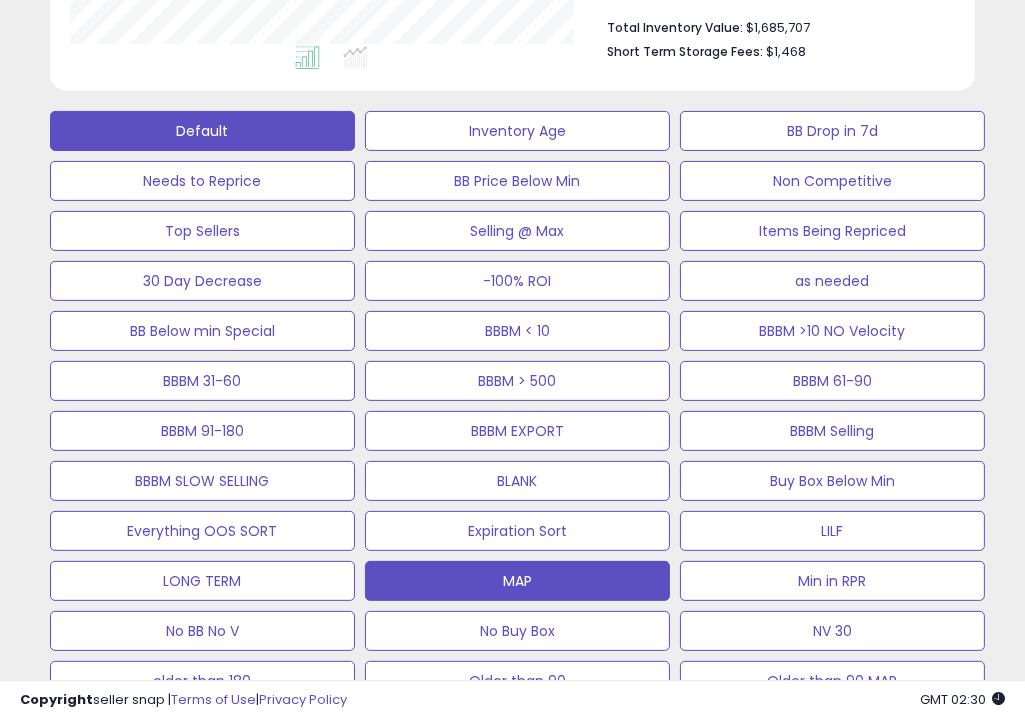 click on "Default" at bounding box center [202, 131] 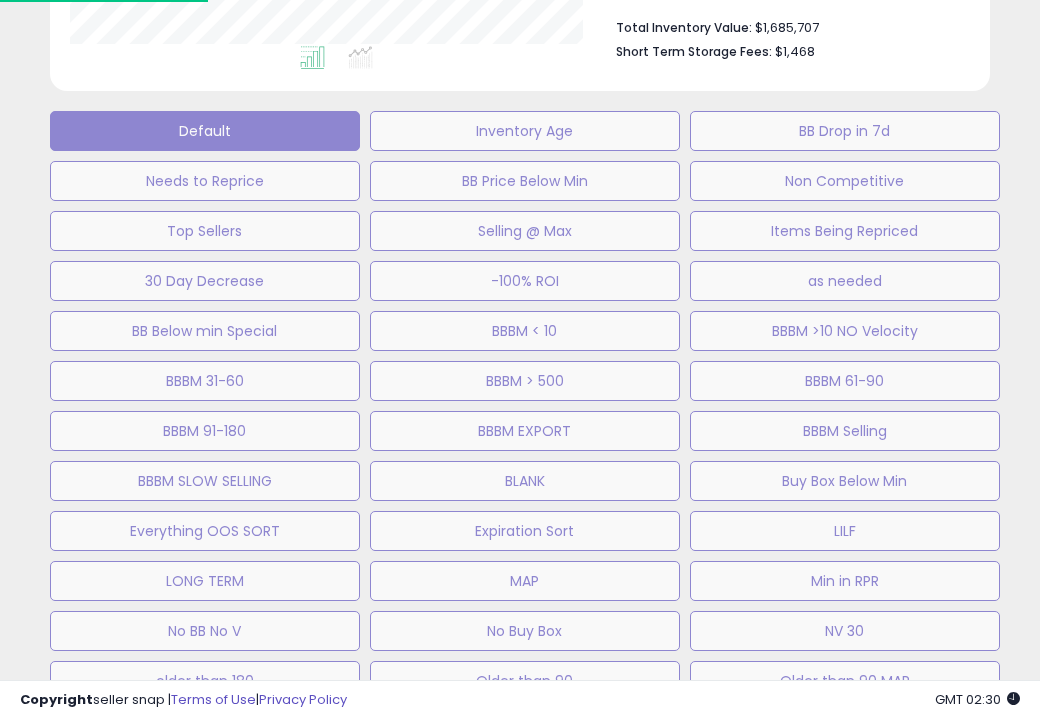 scroll, scrollTop: 999590, scrollLeft: 999457, axis: both 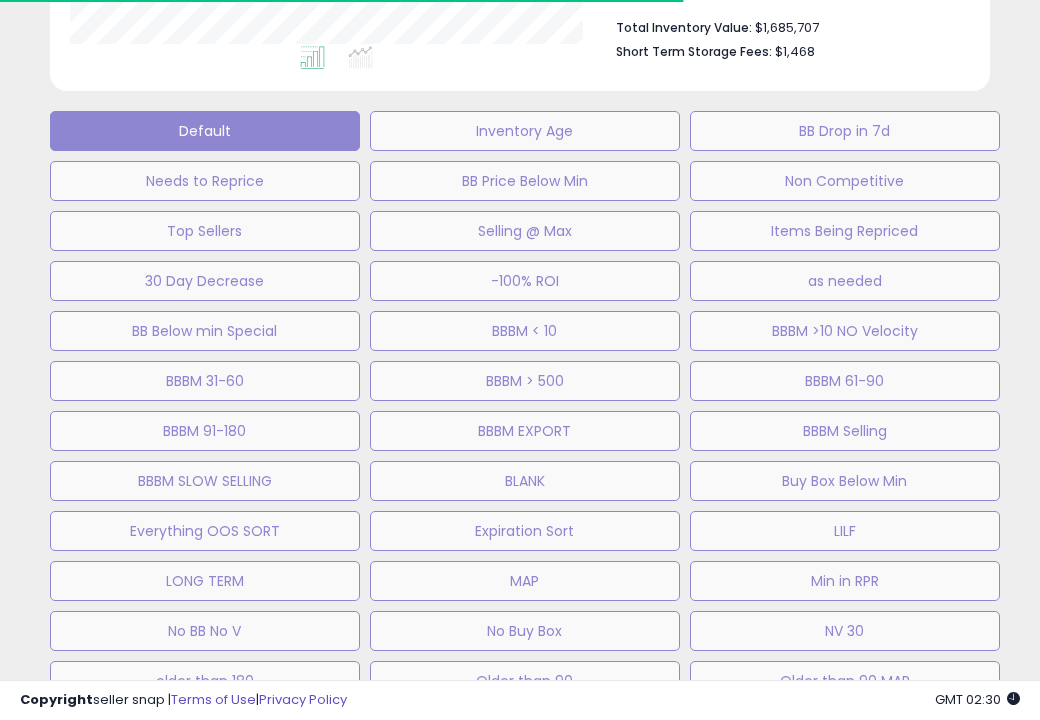 select on "**" 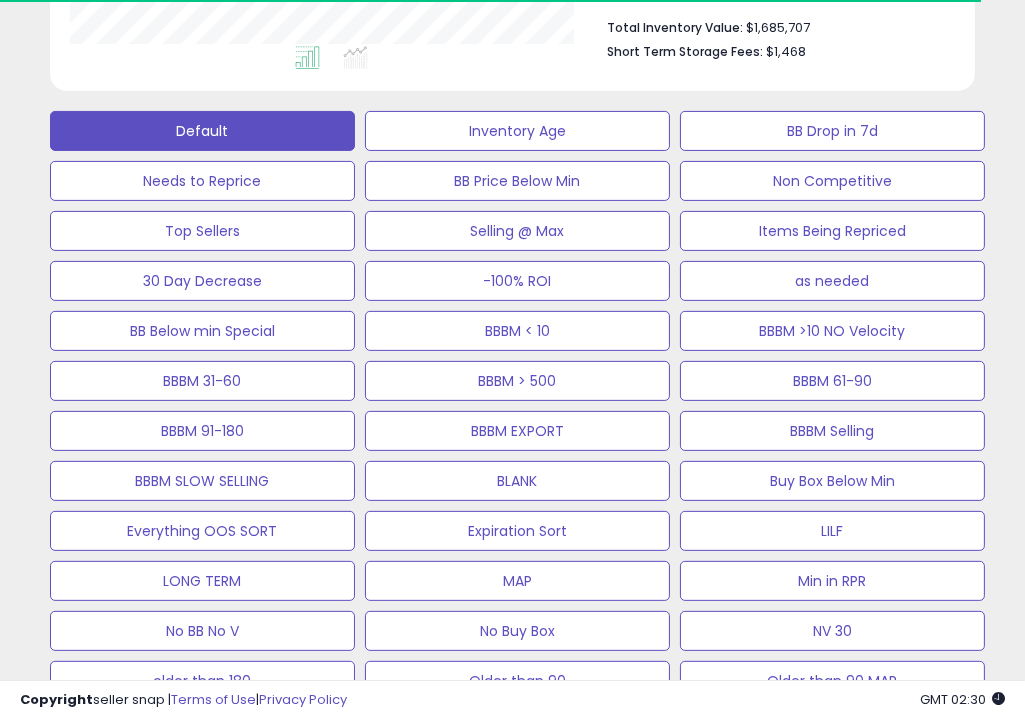 scroll, scrollTop: 409, scrollLeft: 533, axis: both 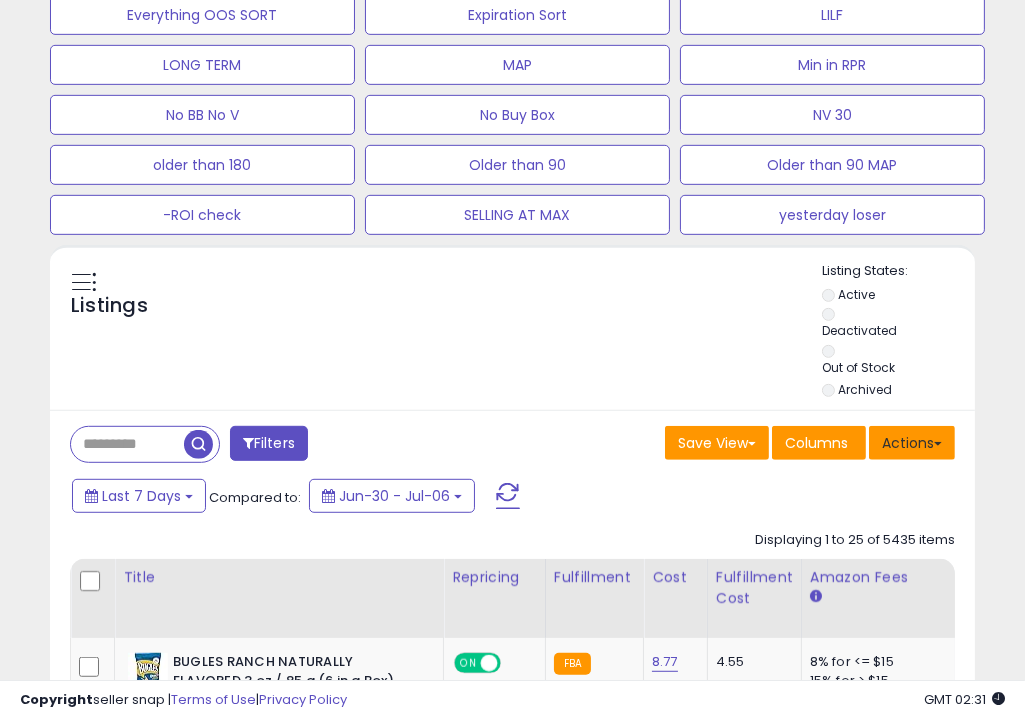 click on "Actions" at bounding box center [912, 443] 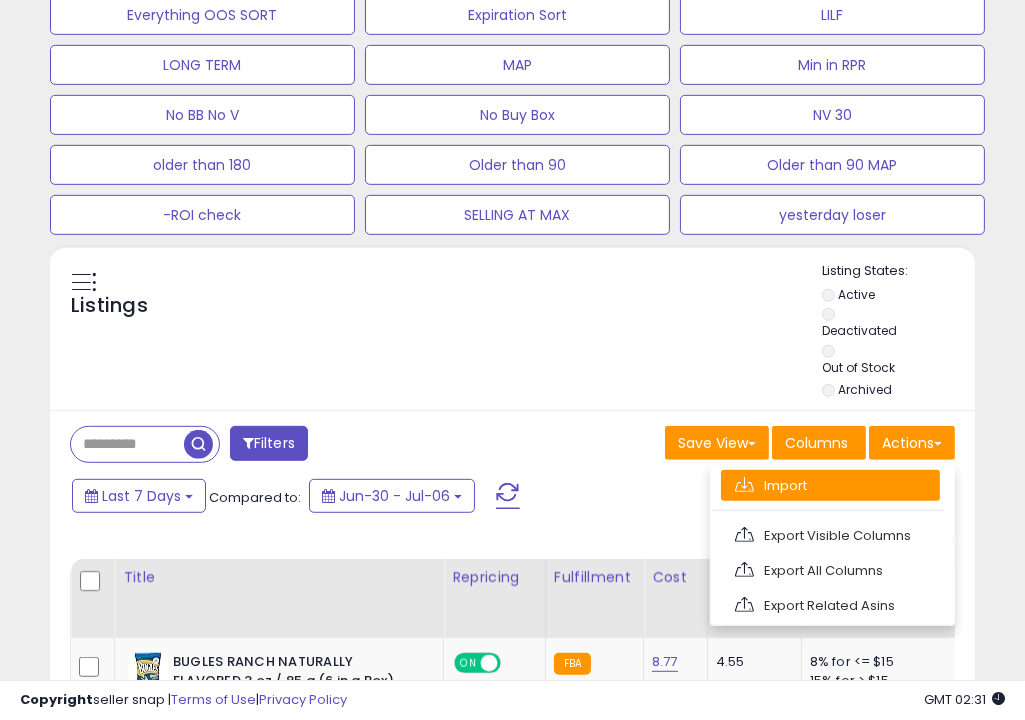 click on "Import" at bounding box center (830, 485) 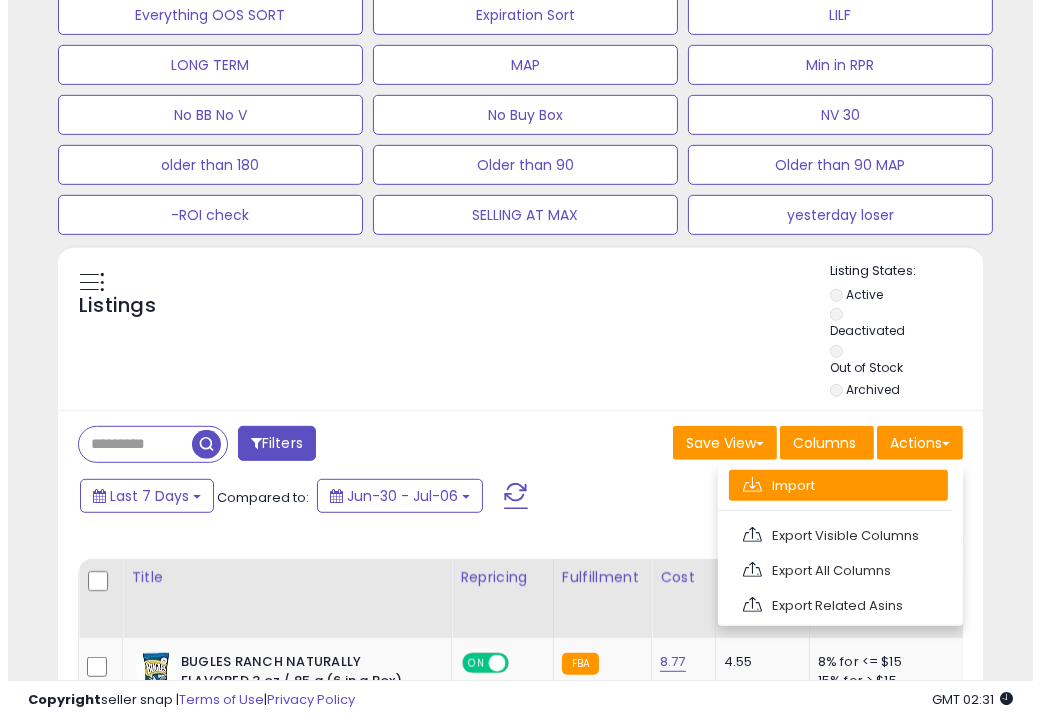 scroll, scrollTop: 999590, scrollLeft: 999457, axis: both 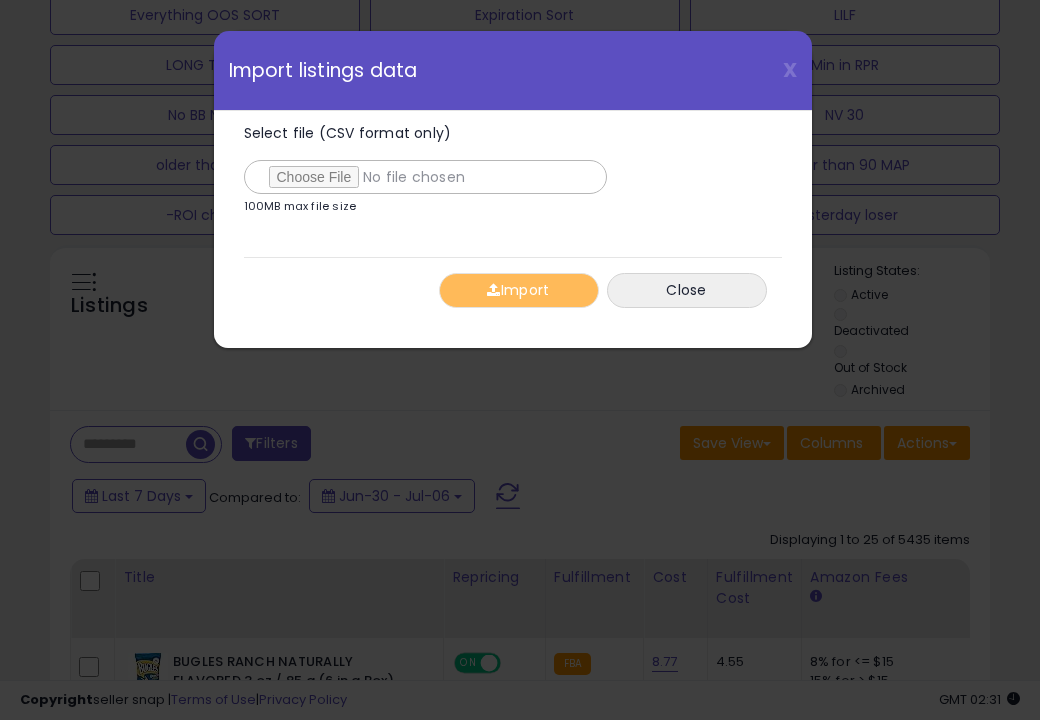 type on "**********" 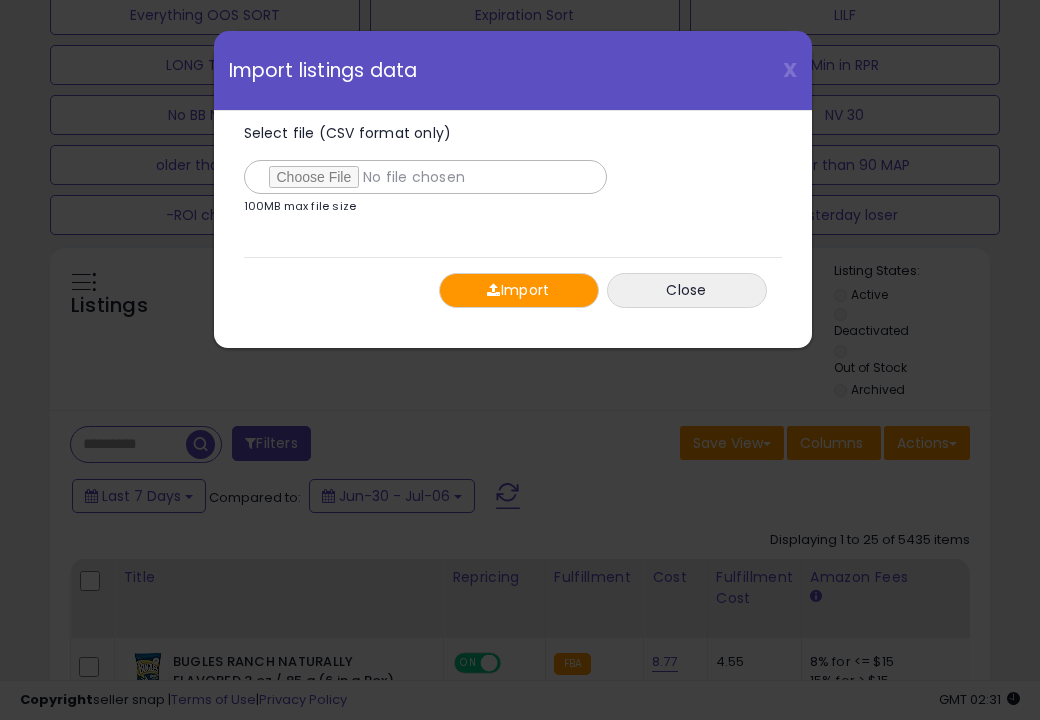 click on "Import" at bounding box center (519, 290) 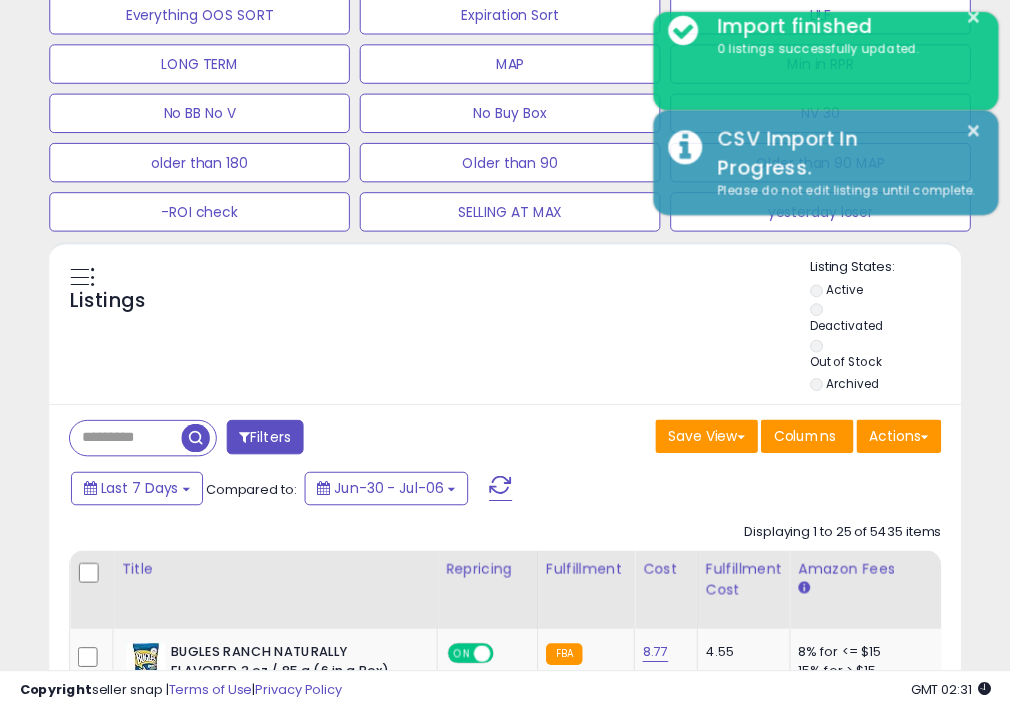 scroll, scrollTop: 409, scrollLeft: 533, axis: both 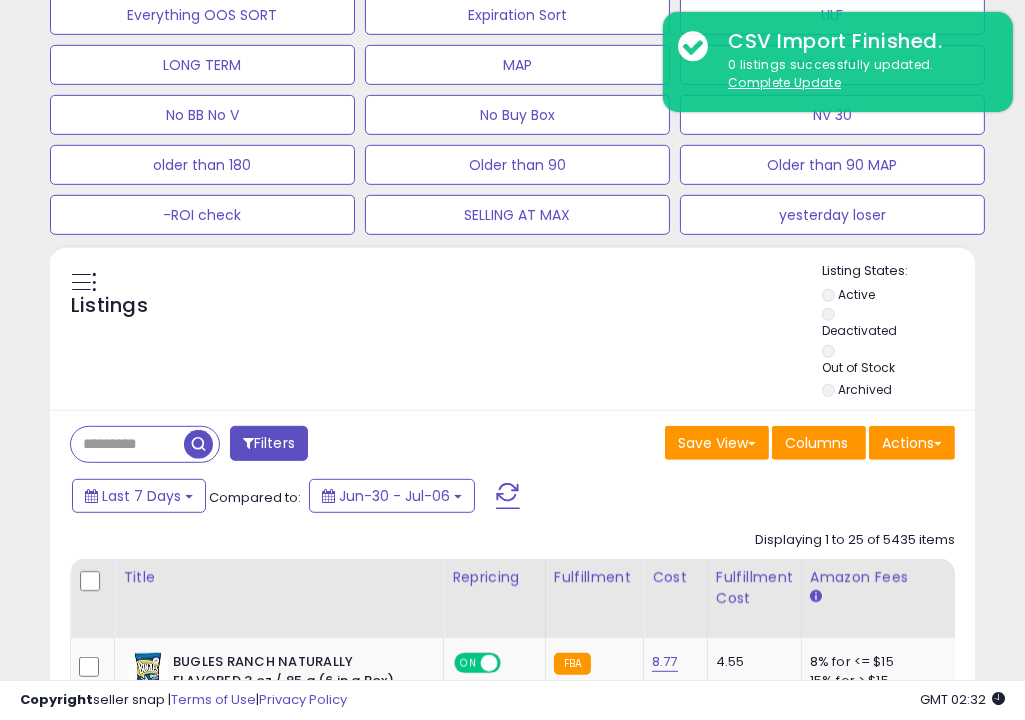 click on "Listings" at bounding box center [512, 332] 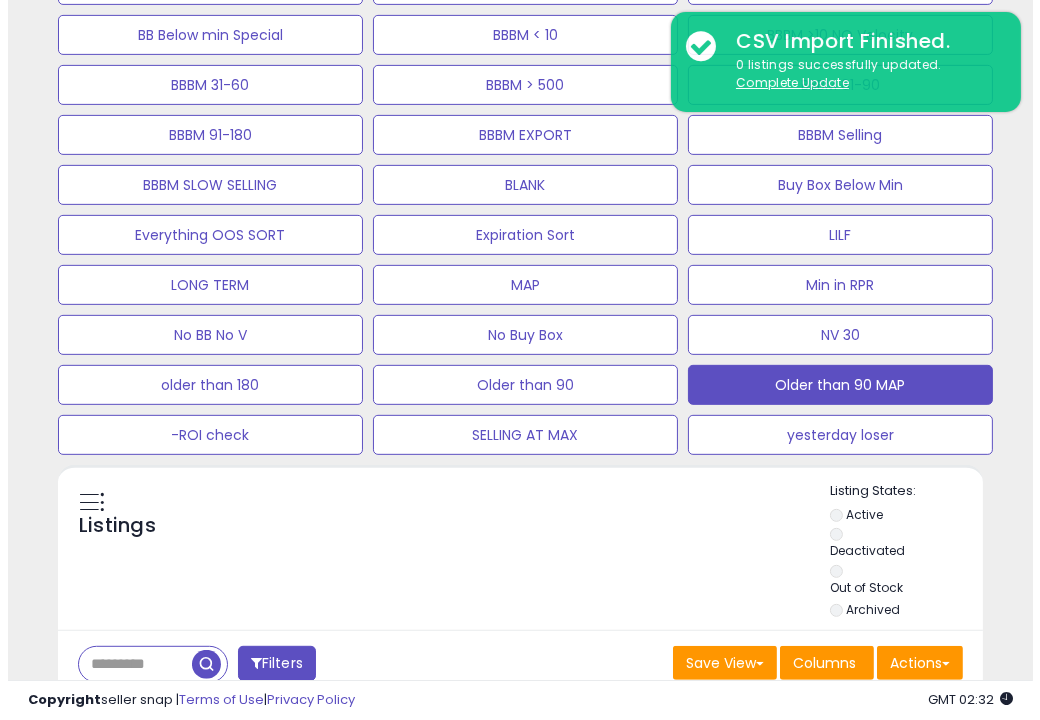 scroll, scrollTop: 838, scrollLeft: 0, axis: vertical 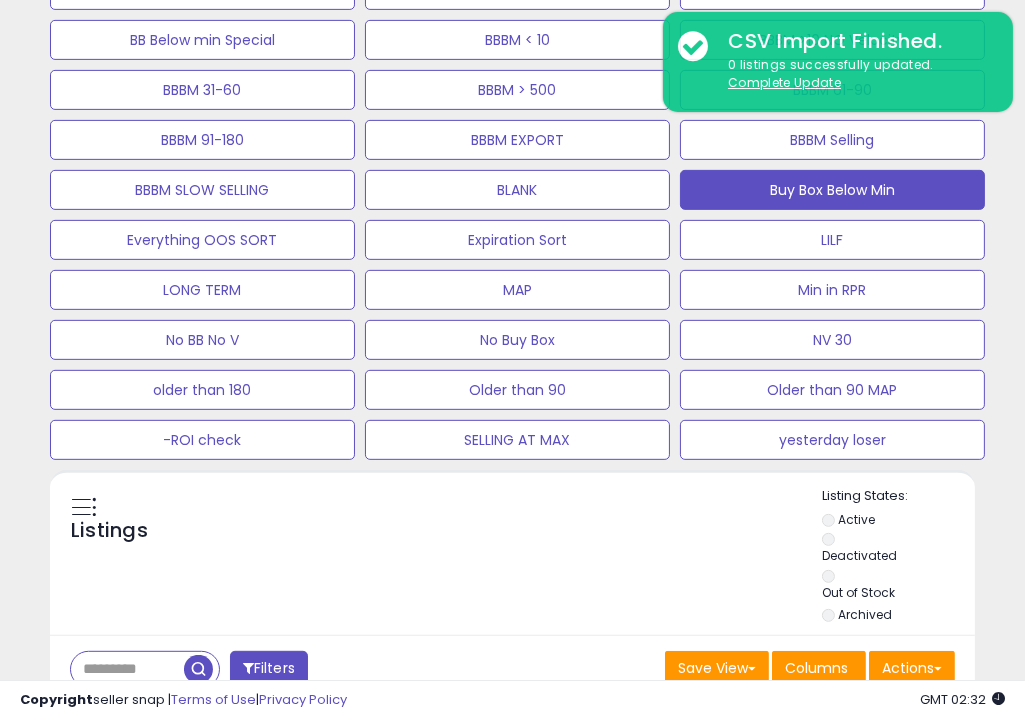 click on "Buy Box Below Min" at bounding box center [517, -160] 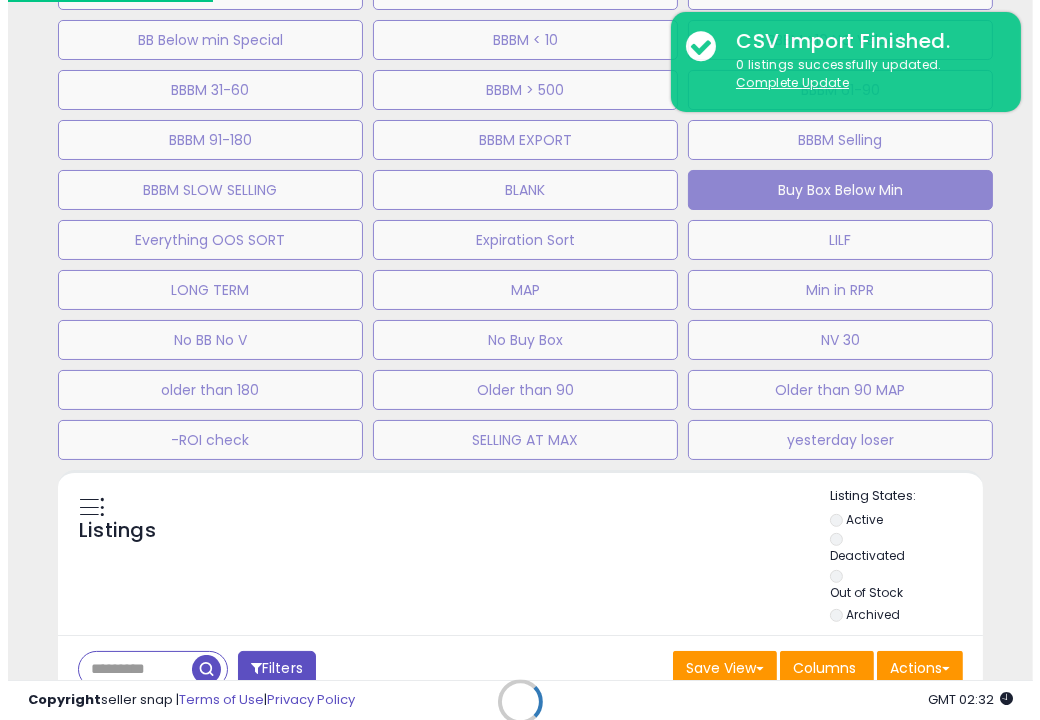 scroll, scrollTop: 999590, scrollLeft: 999457, axis: both 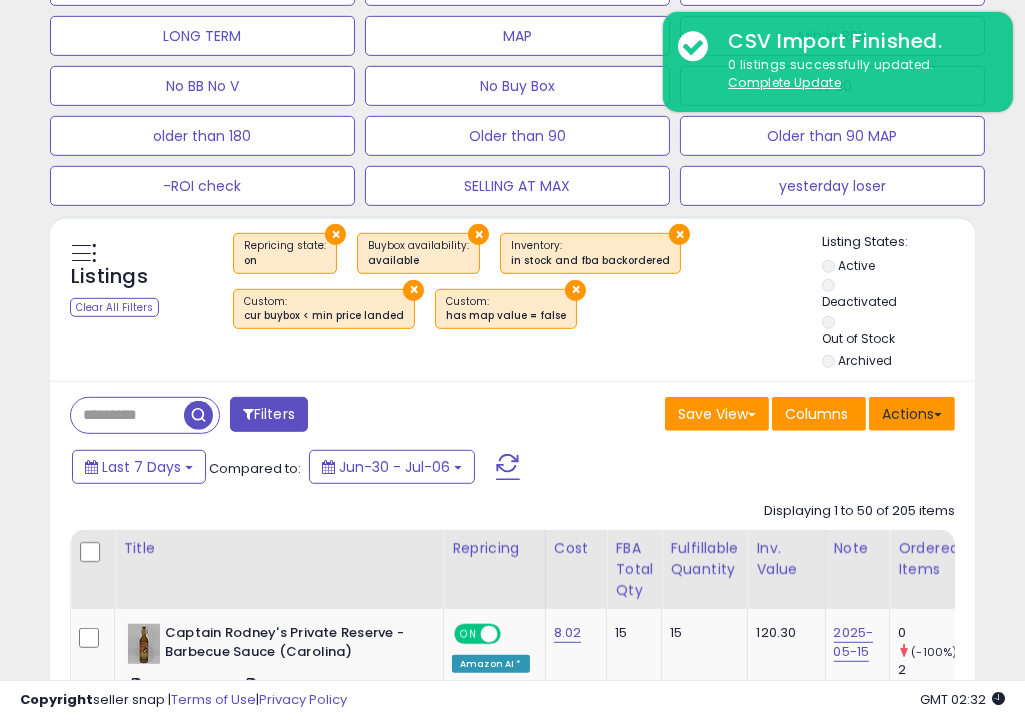 click on "Actions" at bounding box center (912, 414) 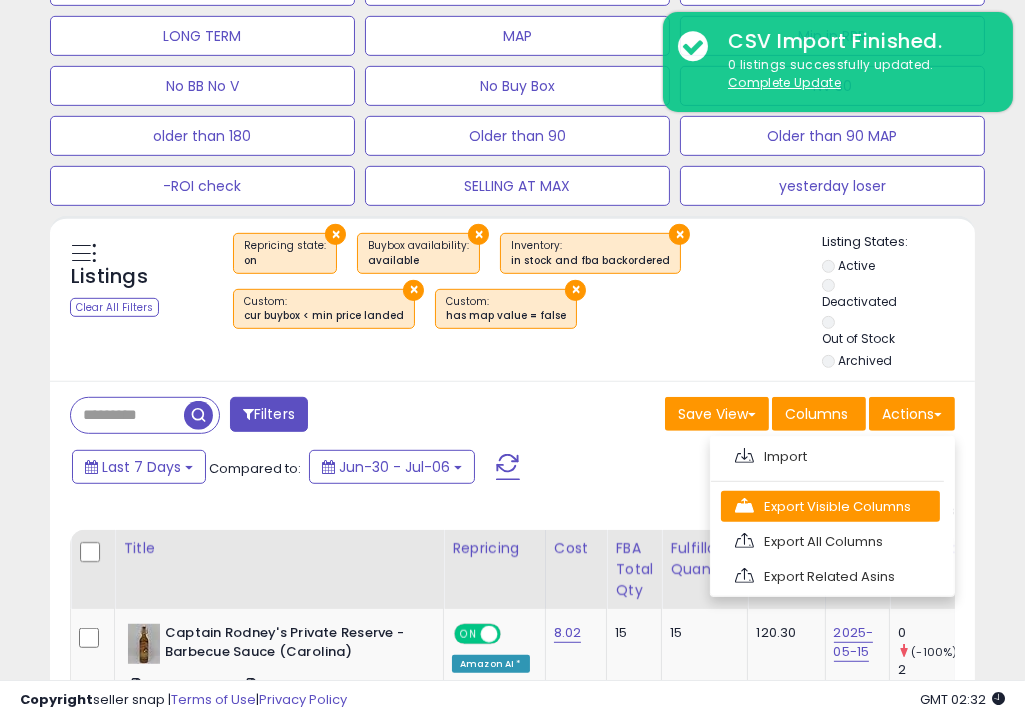 click on "Export Visible Columns" at bounding box center (830, 506) 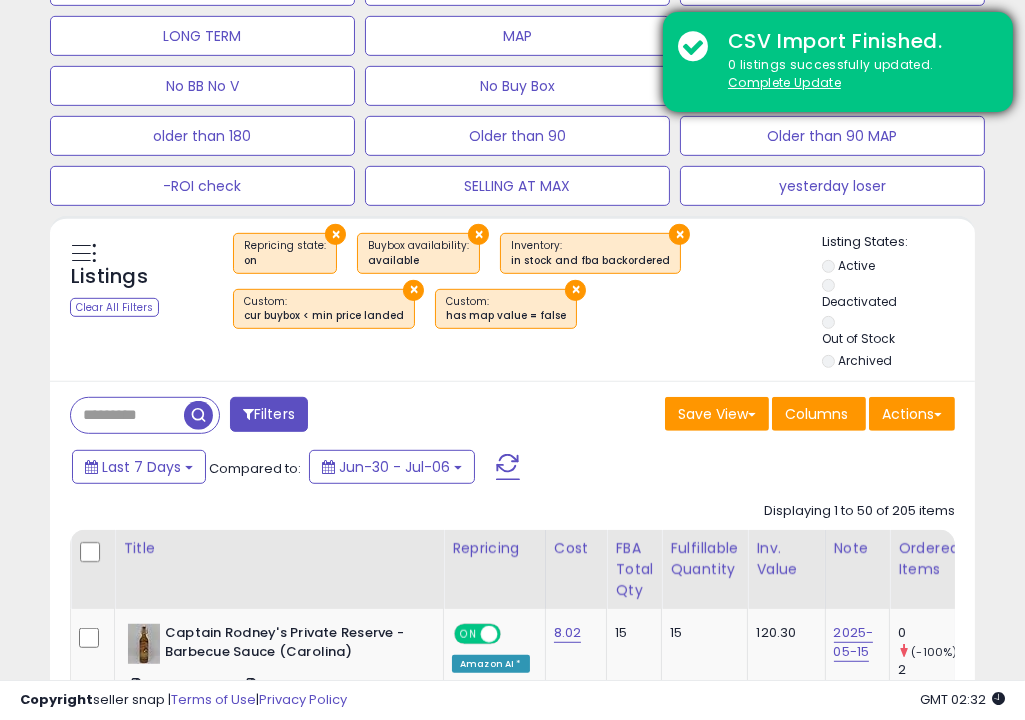scroll, scrollTop: 999590, scrollLeft: 999466, axis: both 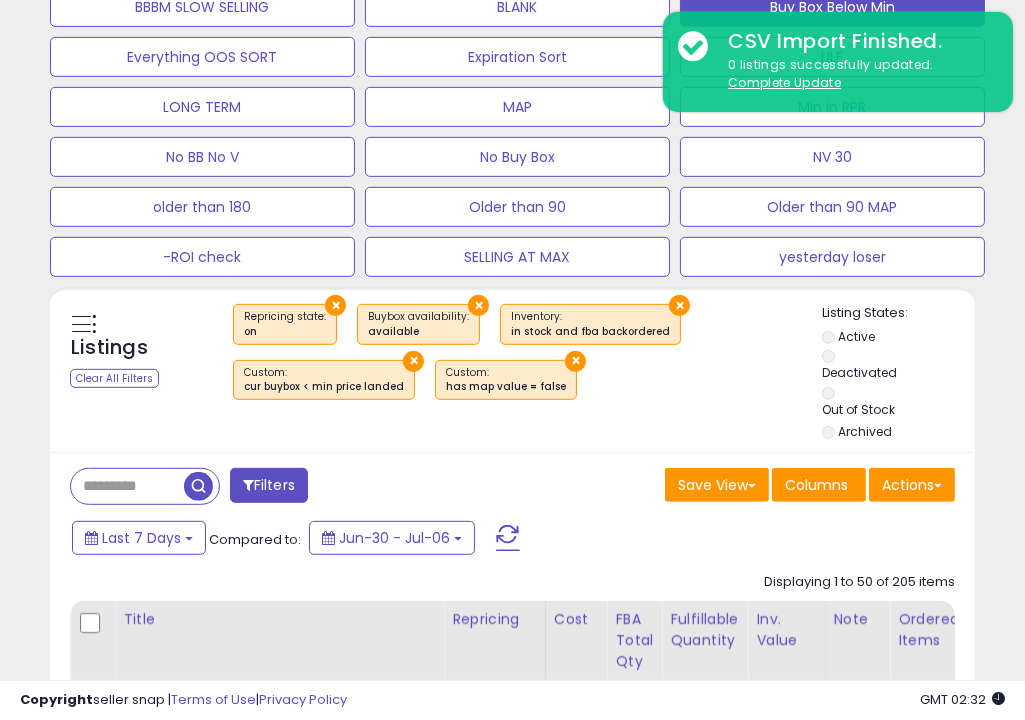 click on "Filters
Save View
Save As New View" at bounding box center (512, 4301) 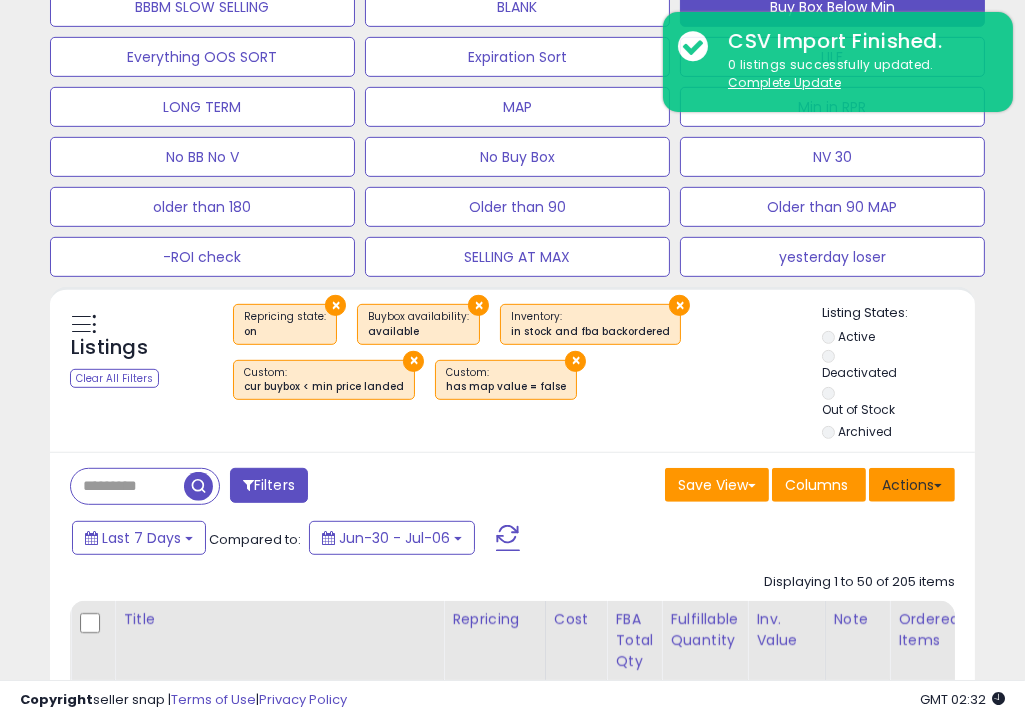 drag, startPoint x: 894, startPoint y: 472, endPoint x: 892, endPoint y: 492, distance: 20.09975 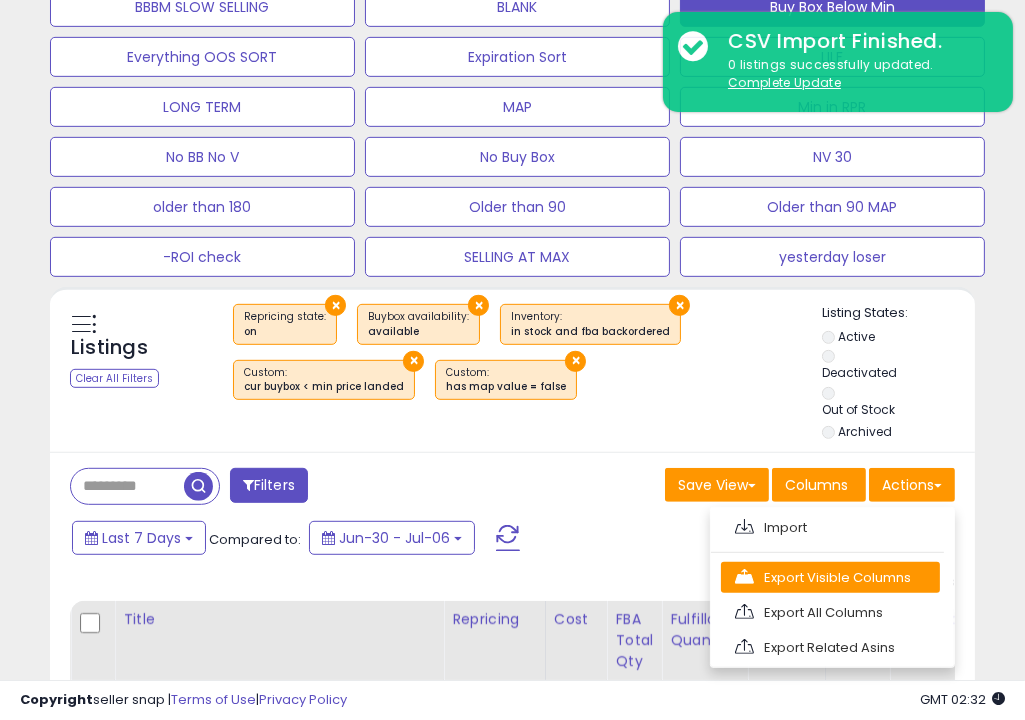 click on "Export Visible Columns" at bounding box center (830, 577) 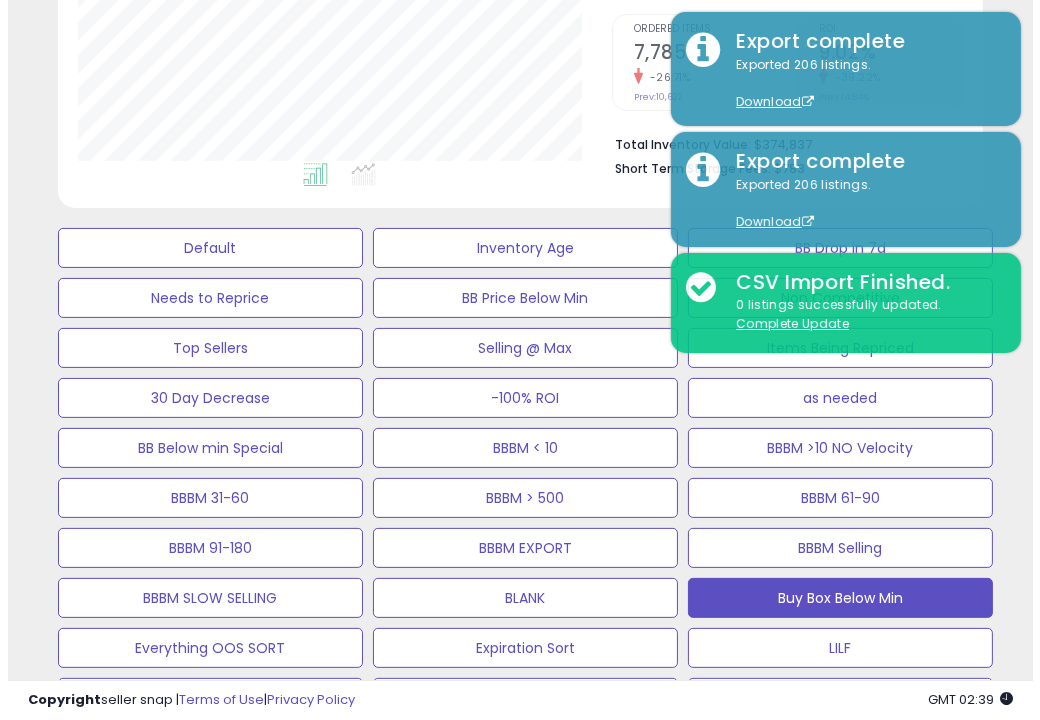 scroll, scrollTop: 425, scrollLeft: 0, axis: vertical 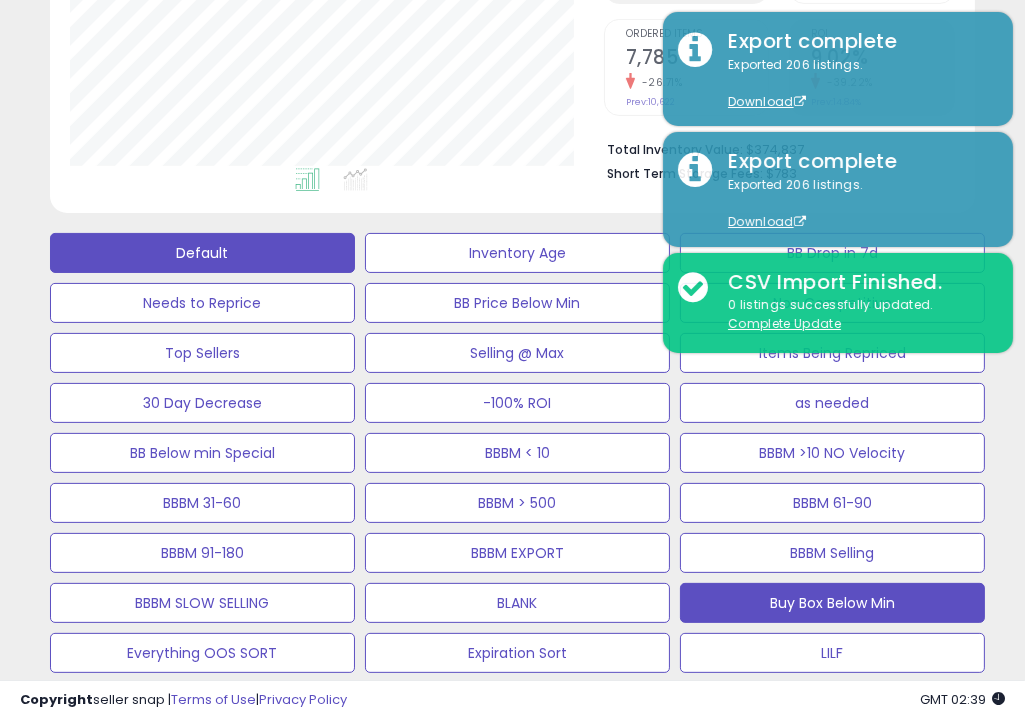 drag, startPoint x: 317, startPoint y: 223, endPoint x: 322, endPoint y: 250, distance: 27.45906 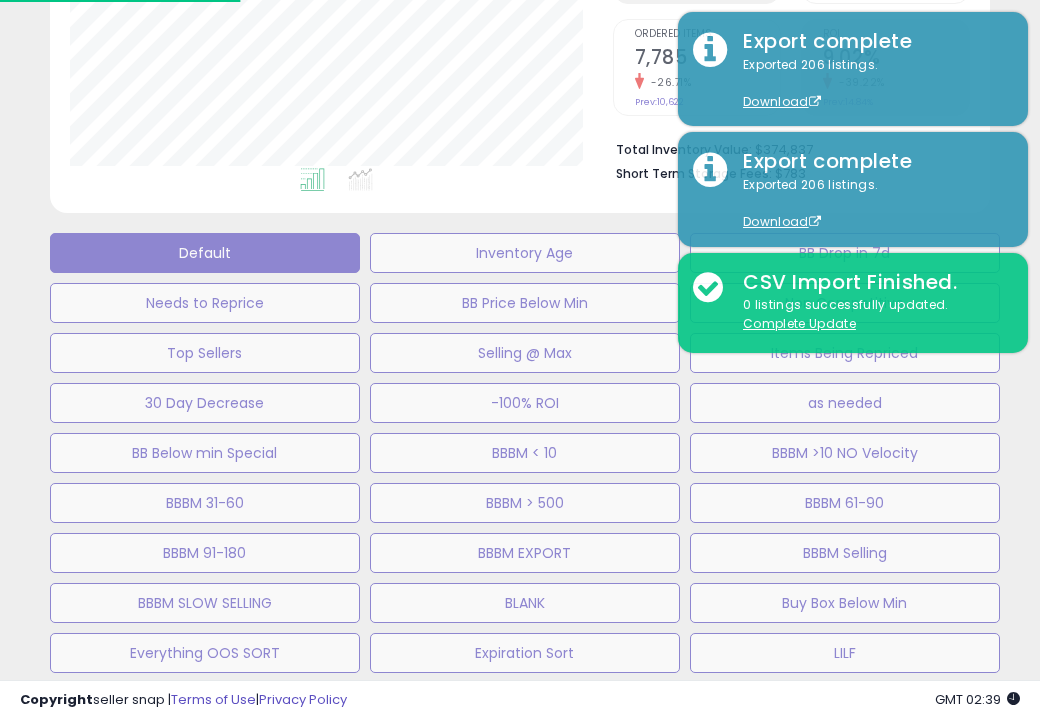 scroll, scrollTop: 999590, scrollLeft: 999457, axis: both 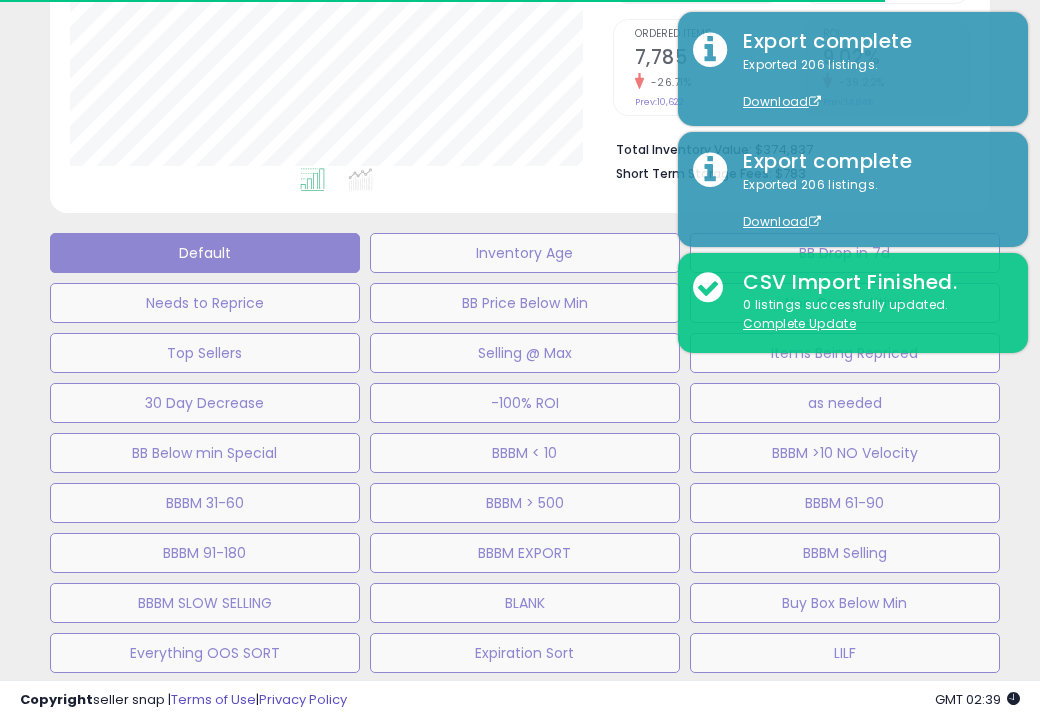 select on "**" 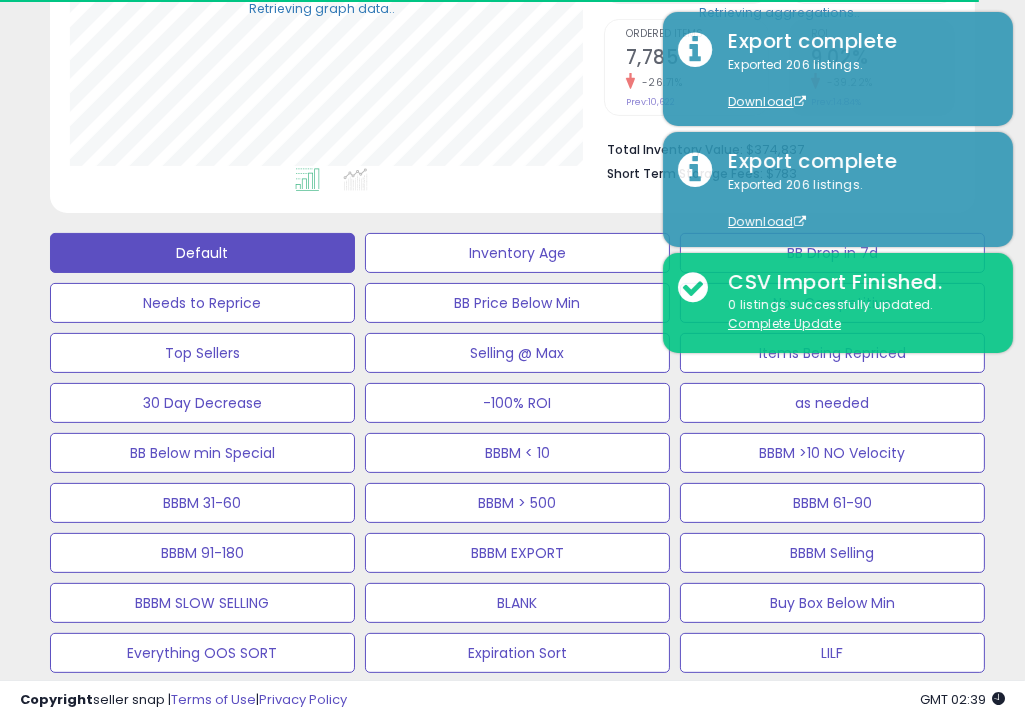scroll, scrollTop: 409, scrollLeft: 533, axis: both 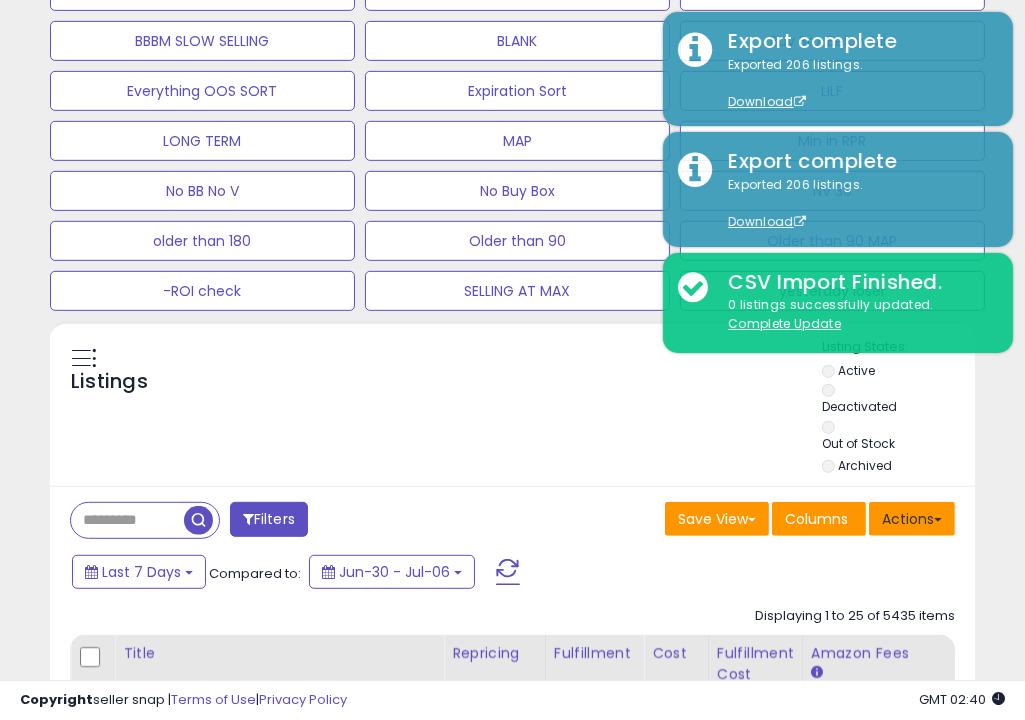 click at bounding box center (938, 520) 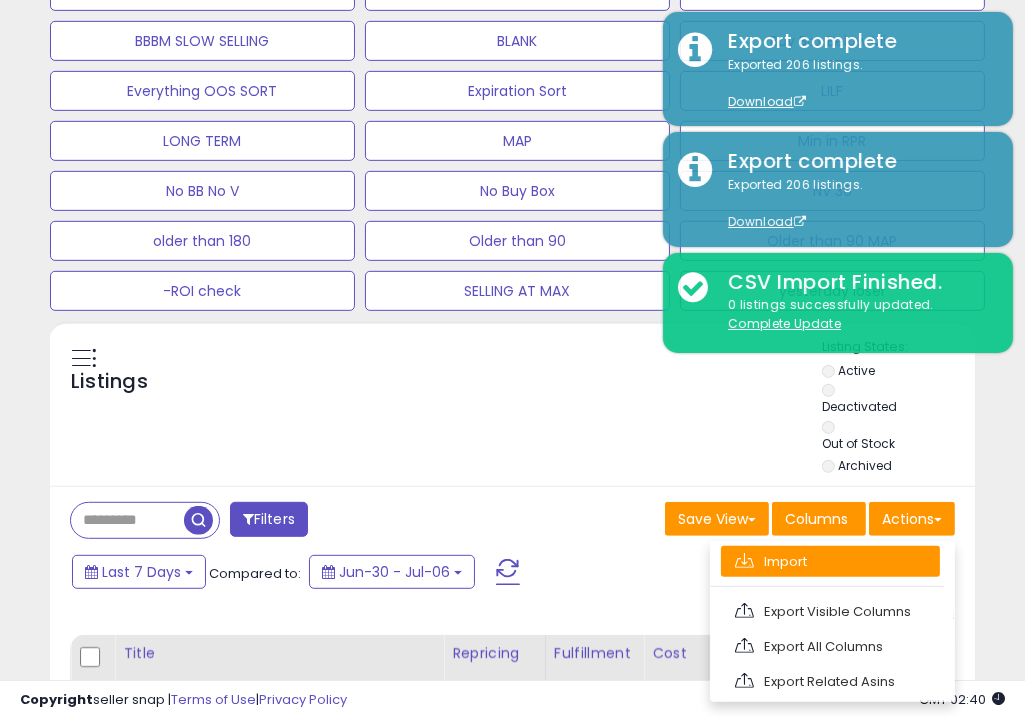 click on "Import" at bounding box center [830, 561] 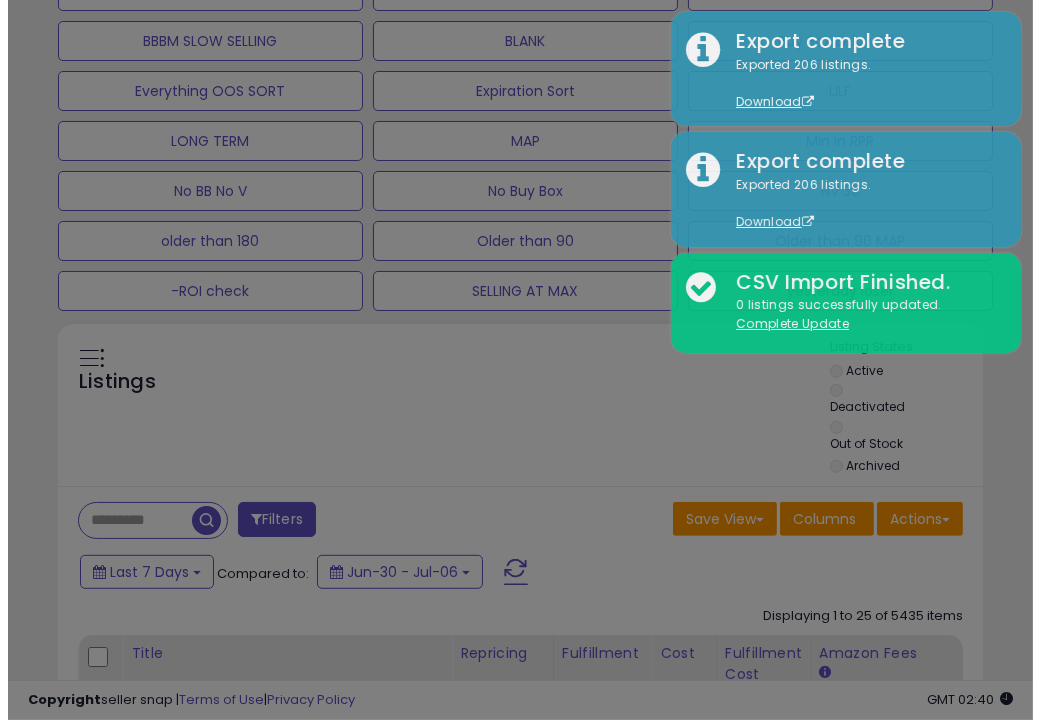 scroll, scrollTop: 999590, scrollLeft: 999457, axis: both 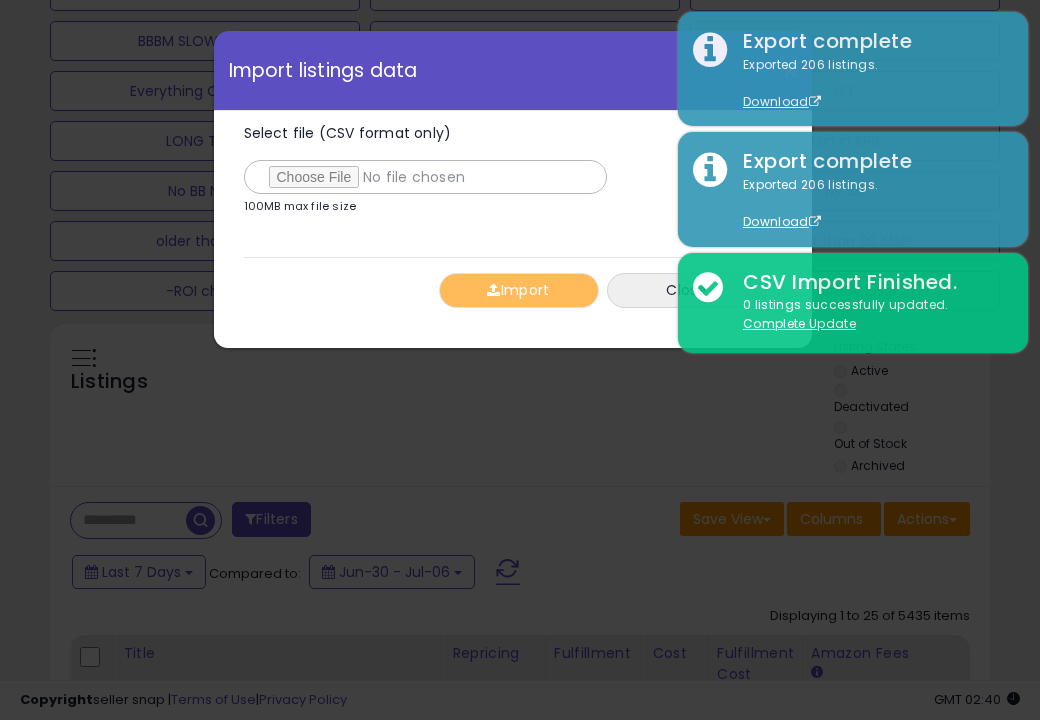 type on "**********" 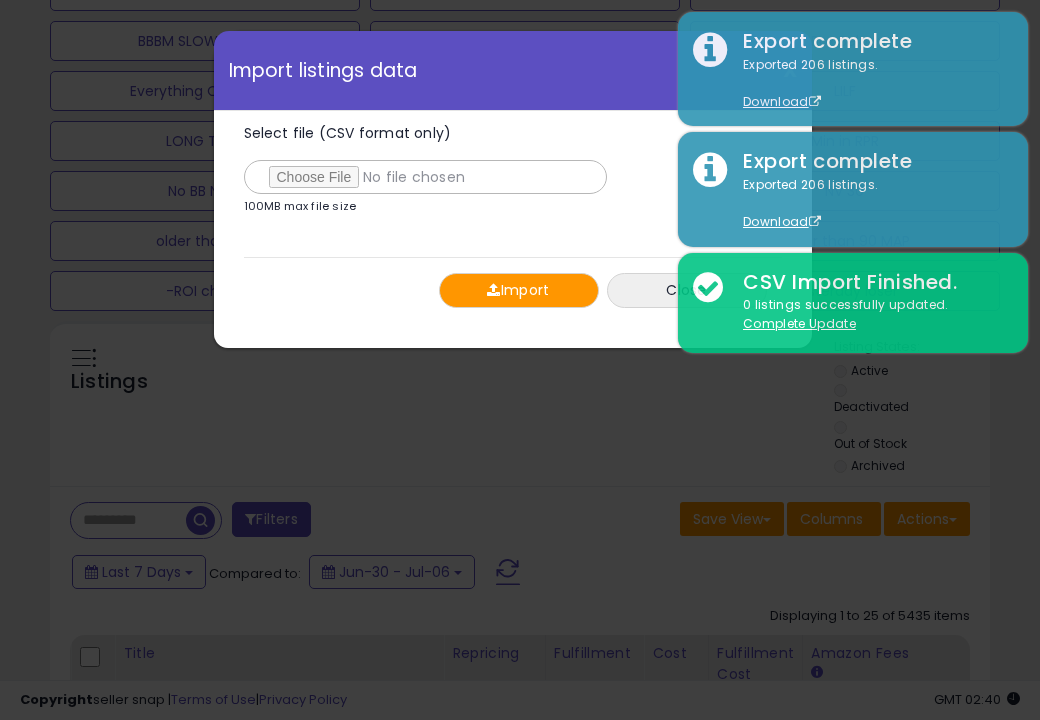 click on "Import" at bounding box center (519, 290) 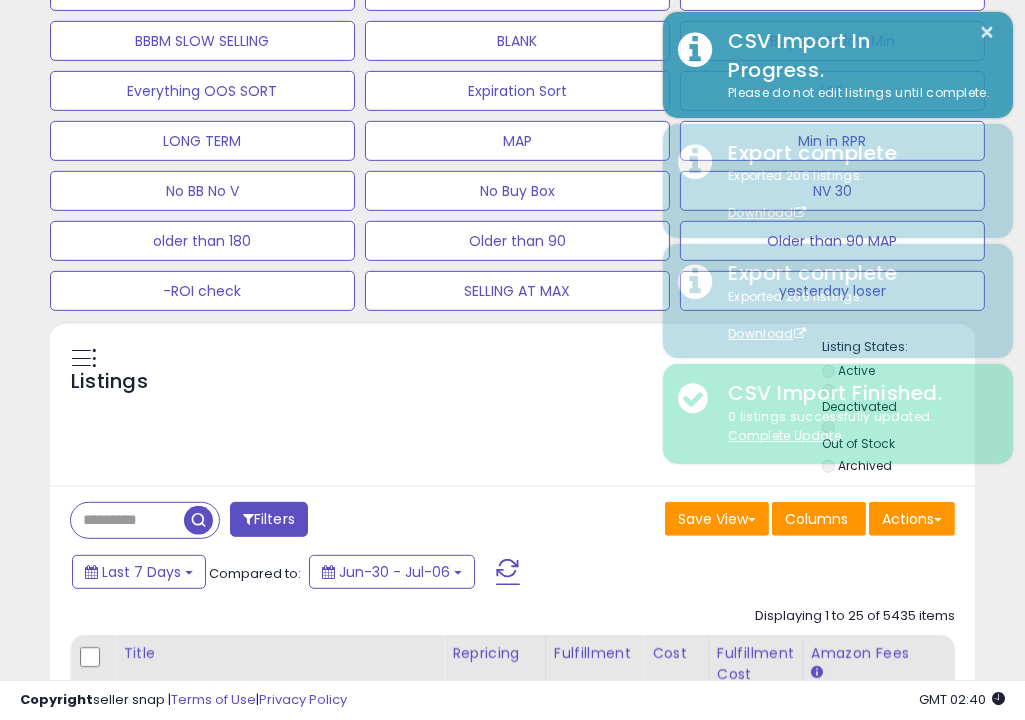 scroll, scrollTop: 409, scrollLeft: 533, axis: both 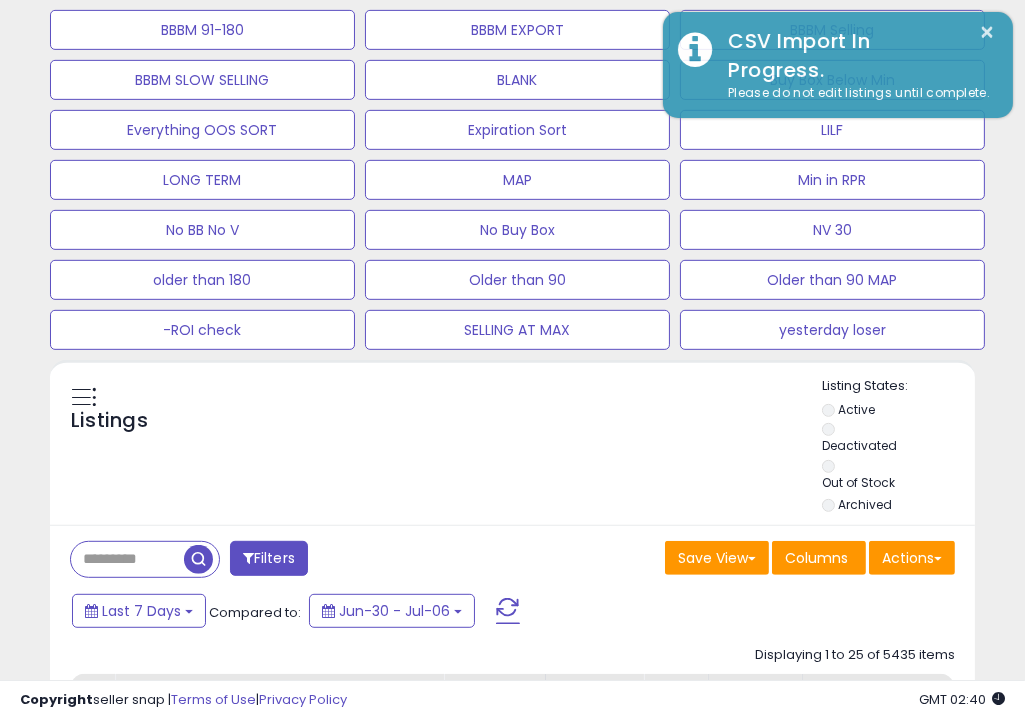 click on "Listings" at bounding box center [512, 447] 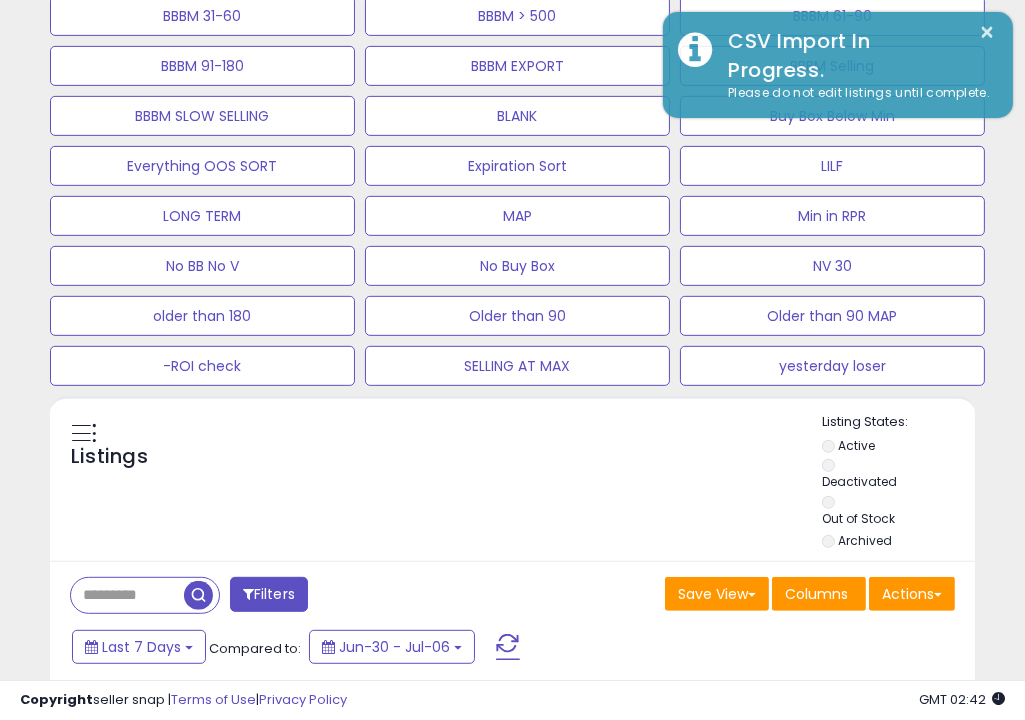 click on "Listings" at bounding box center (512, 483) 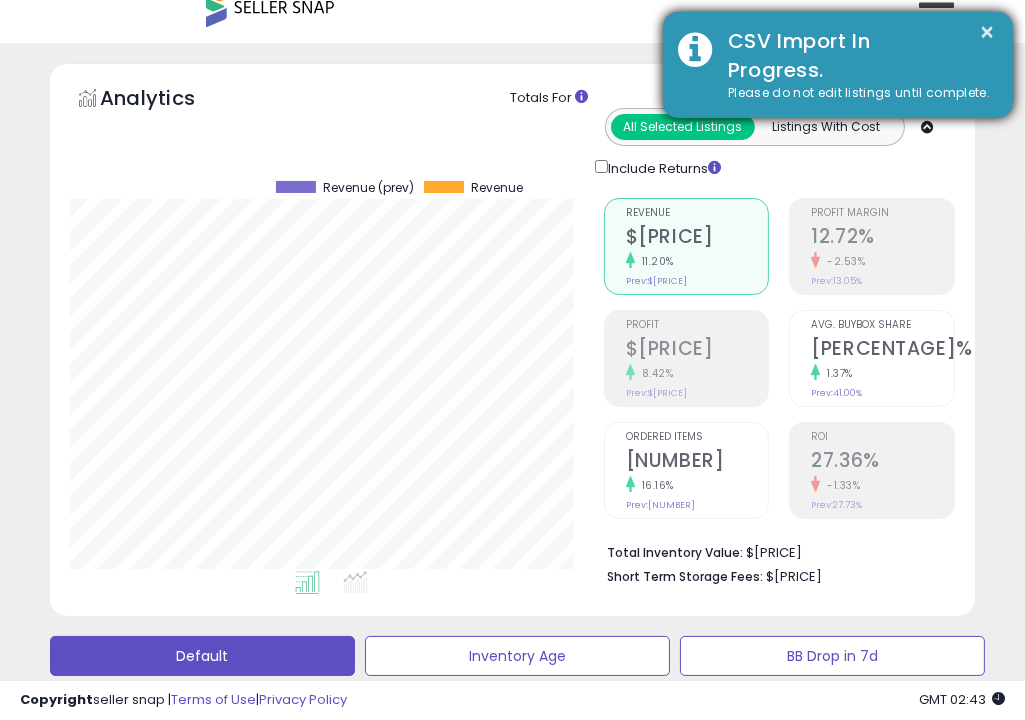 scroll, scrollTop: 0, scrollLeft: 0, axis: both 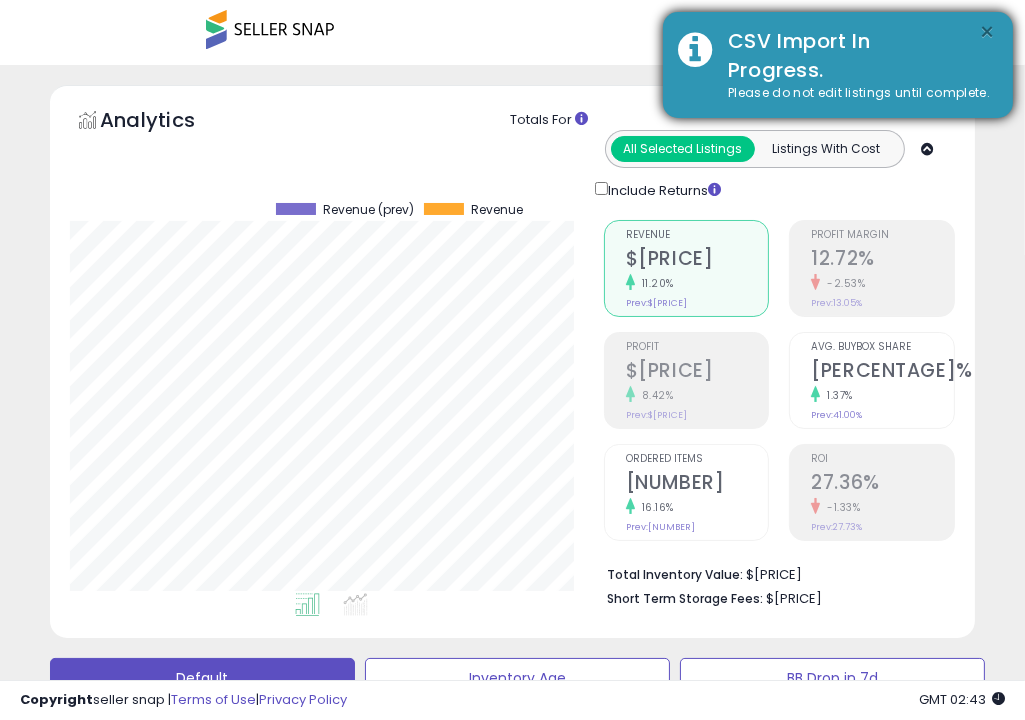 click on "×" at bounding box center (988, 32) 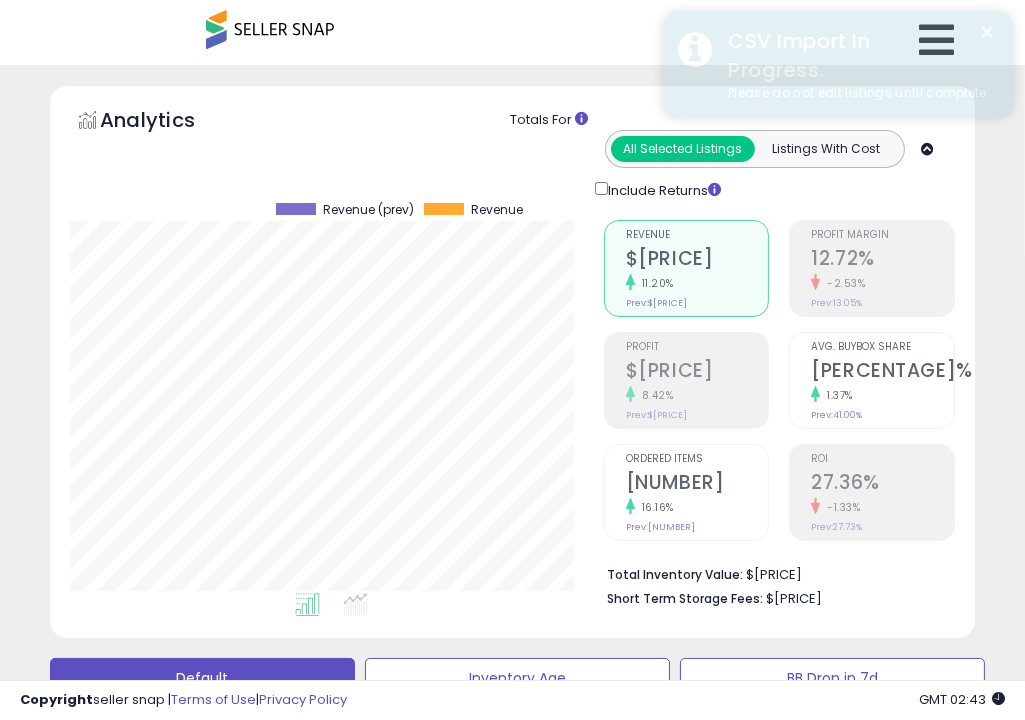 click on "CSV Import In Progress." at bounding box center (855, 55) 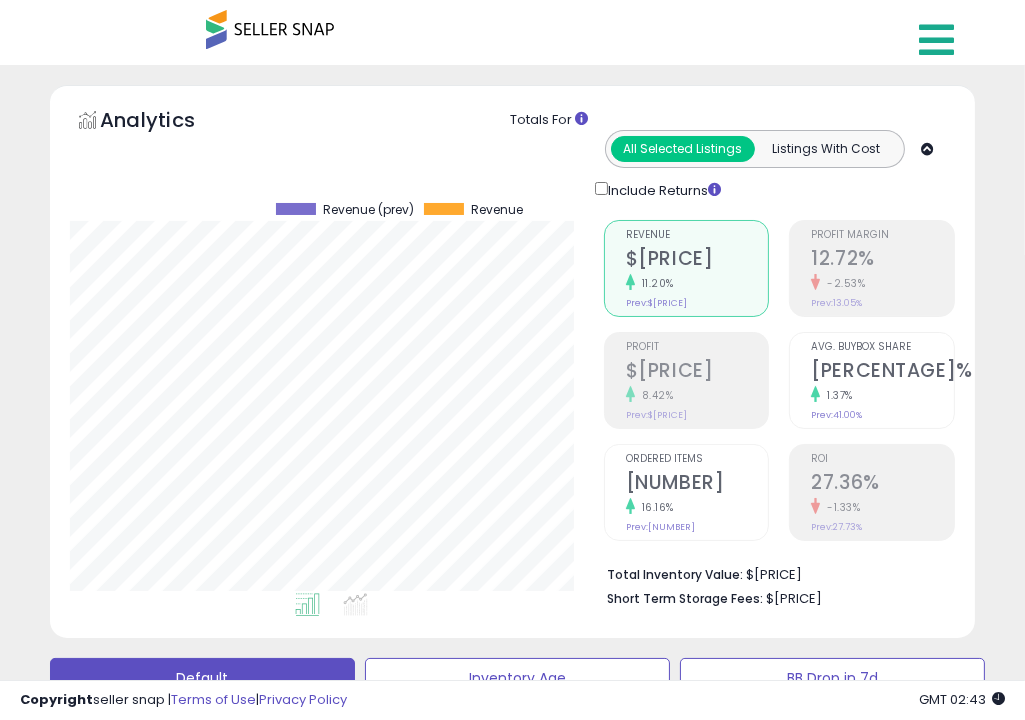 click at bounding box center (936, 40) 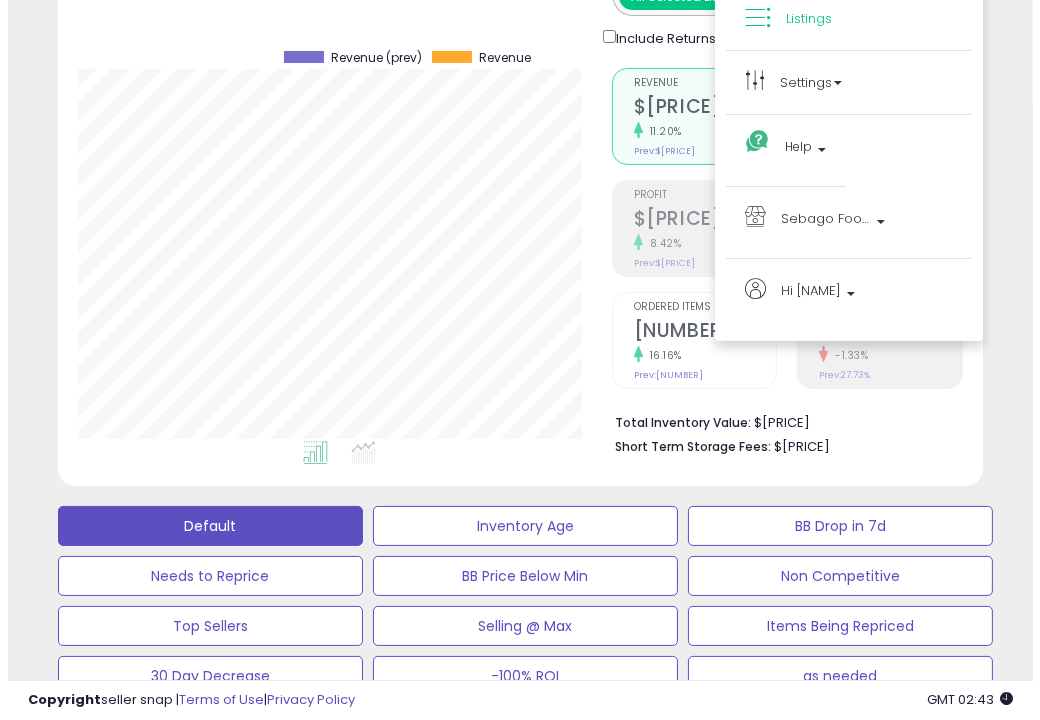 scroll, scrollTop: 0, scrollLeft: 0, axis: both 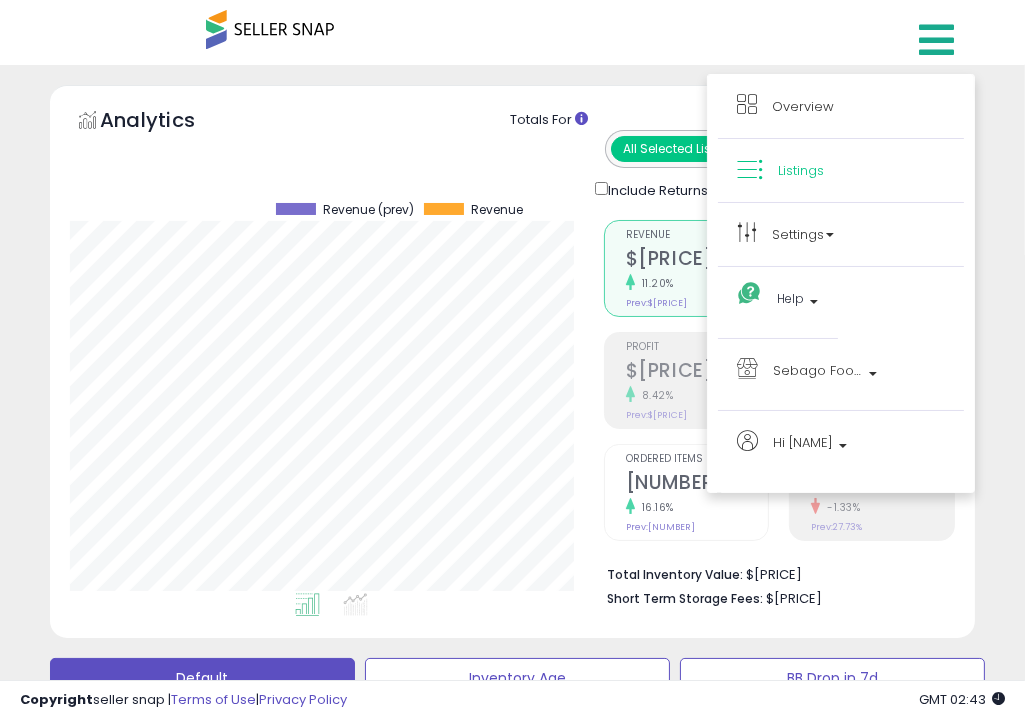 drag, startPoint x: 824, startPoint y: 416, endPoint x: 819, endPoint y: 444, distance: 28.442924 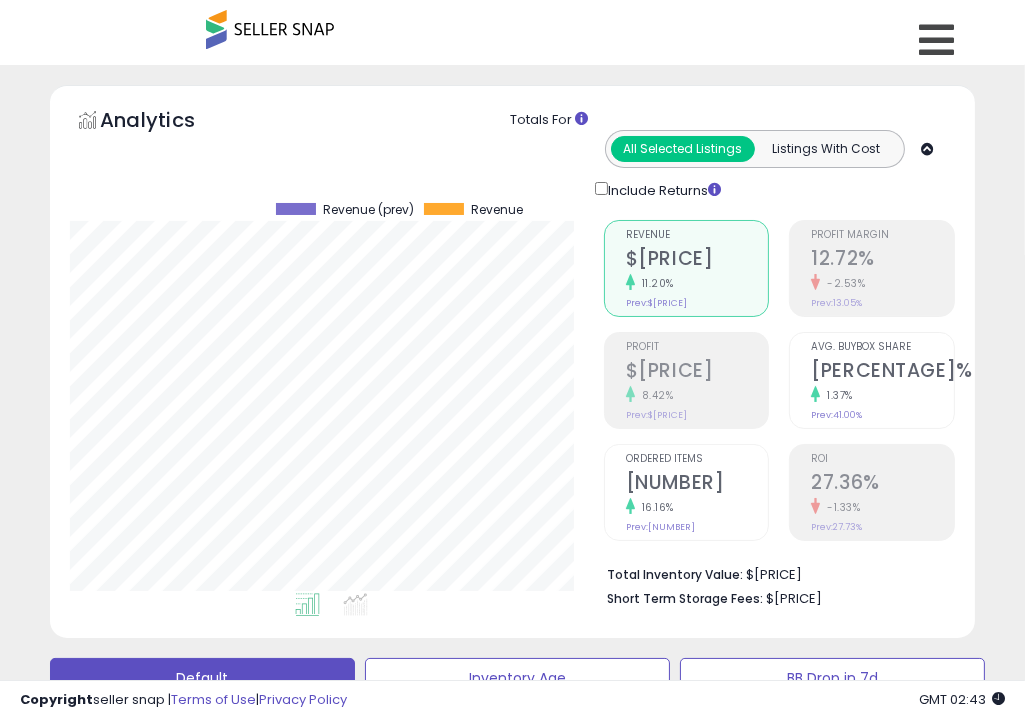 click on "ROI
[PERCENTAGE]%
[COORDINATES]%
Prev: [PERCENTAGE]%" at bounding box center [882, 490] 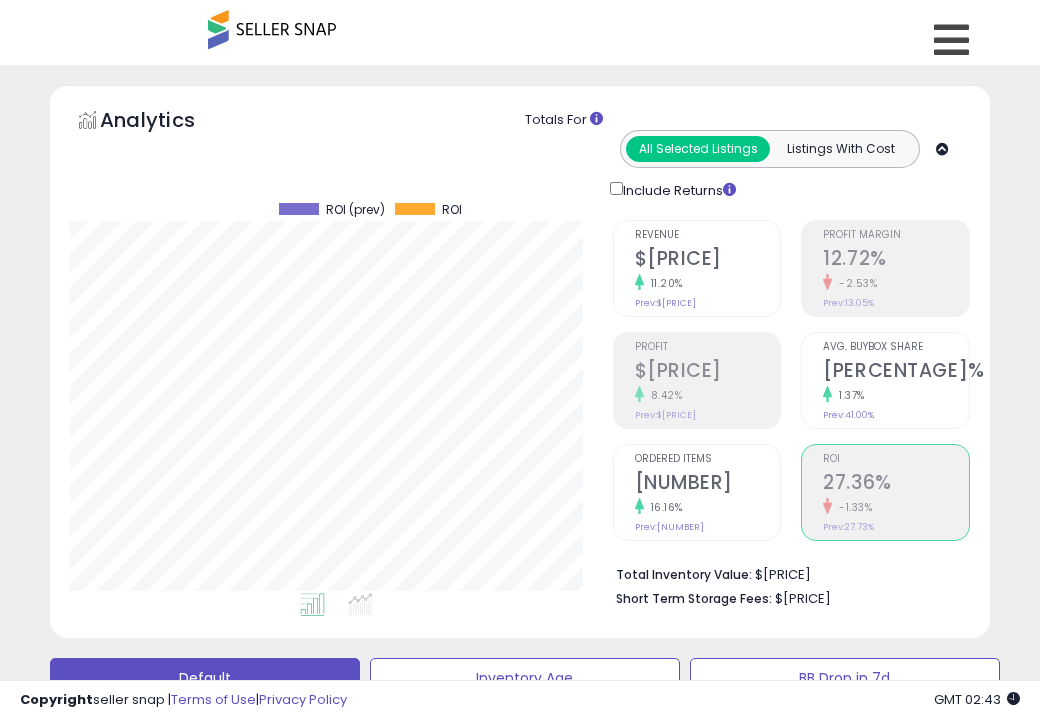 scroll, scrollTop: 999590, scrollLeft: 999466, axis: both 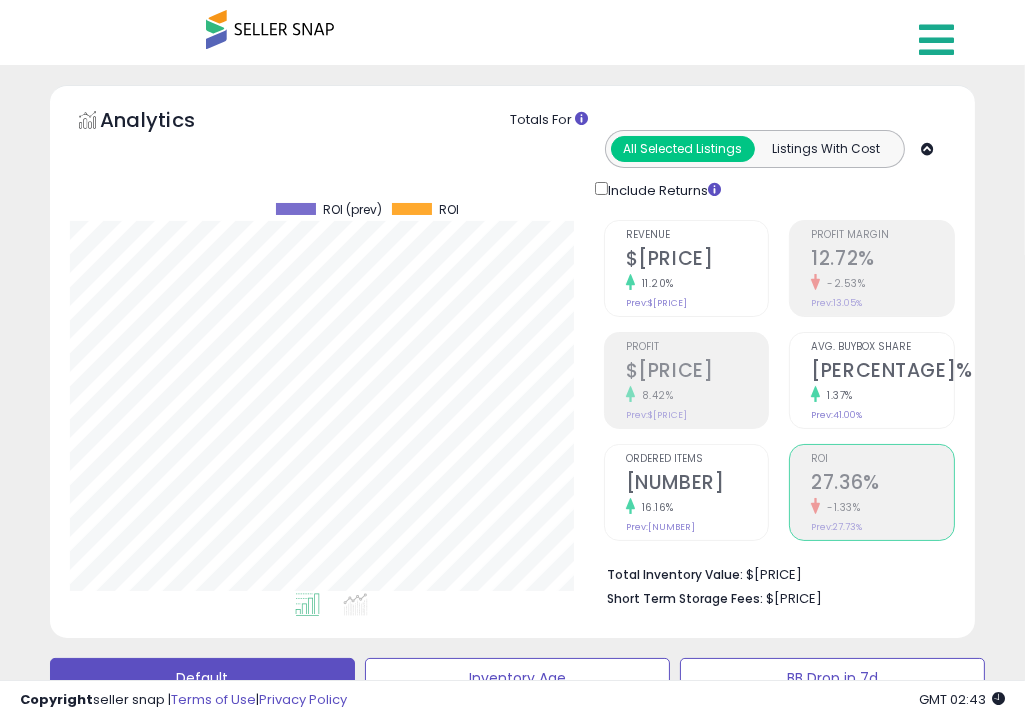 click at bounding box center [936, 40] 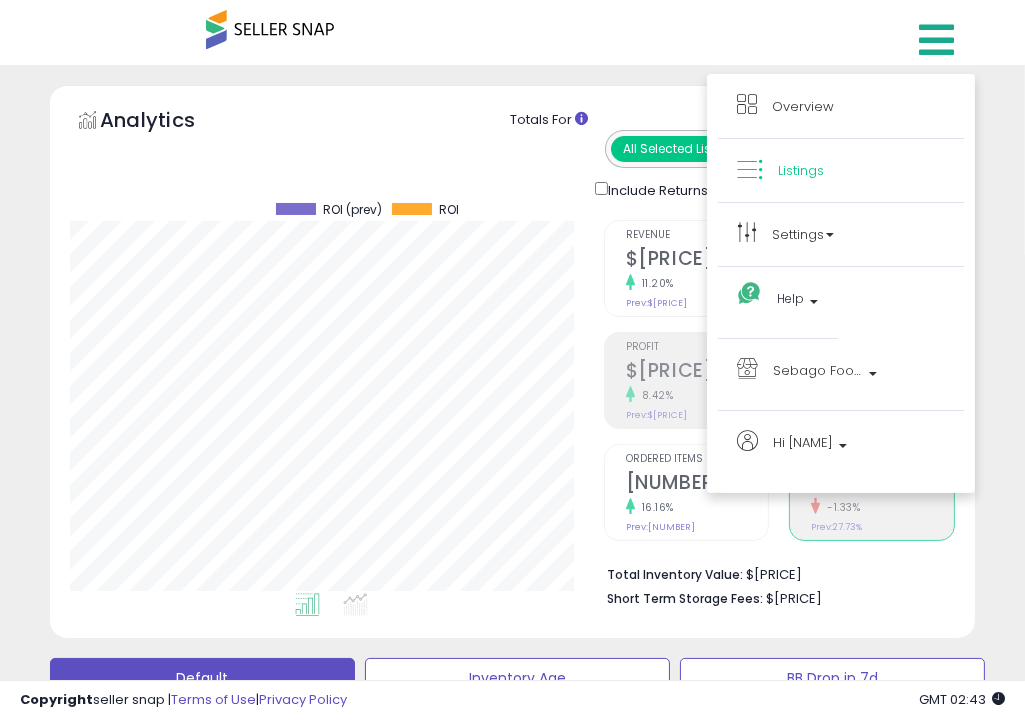 click on "Hi [NAME]
Profile
Logout" at bounding box center (841, 446) 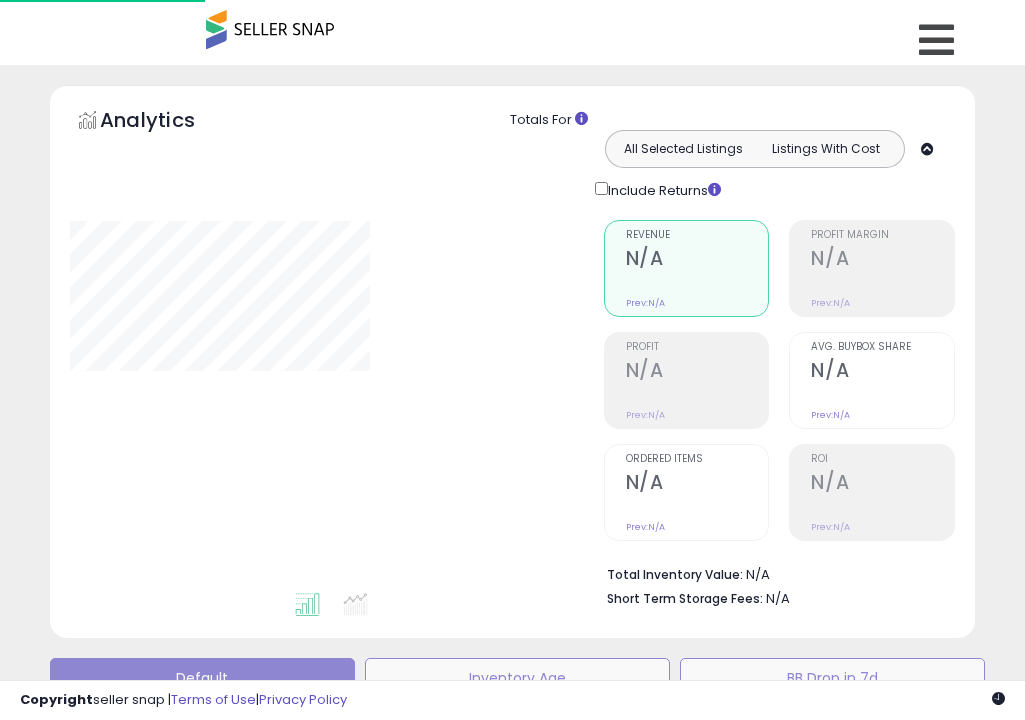 scroll, scrollTop: 0, scrollLeft: 0, axis: both 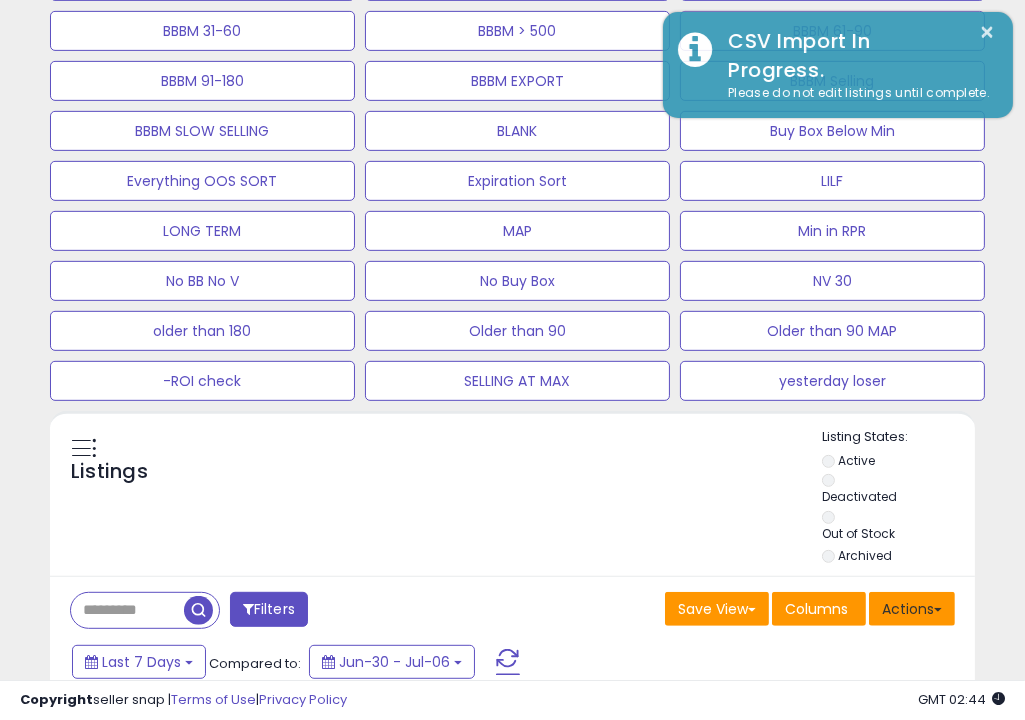 click on "Actions" at bounding box center [912, 609] 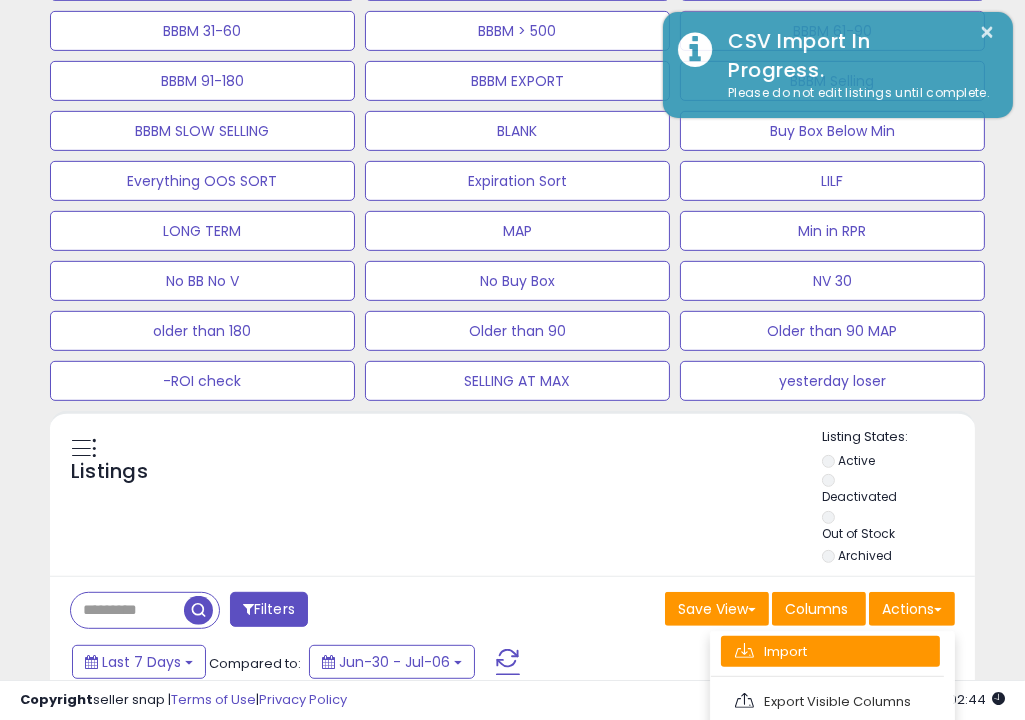 click on "Import" at bounding box center (830, 651) 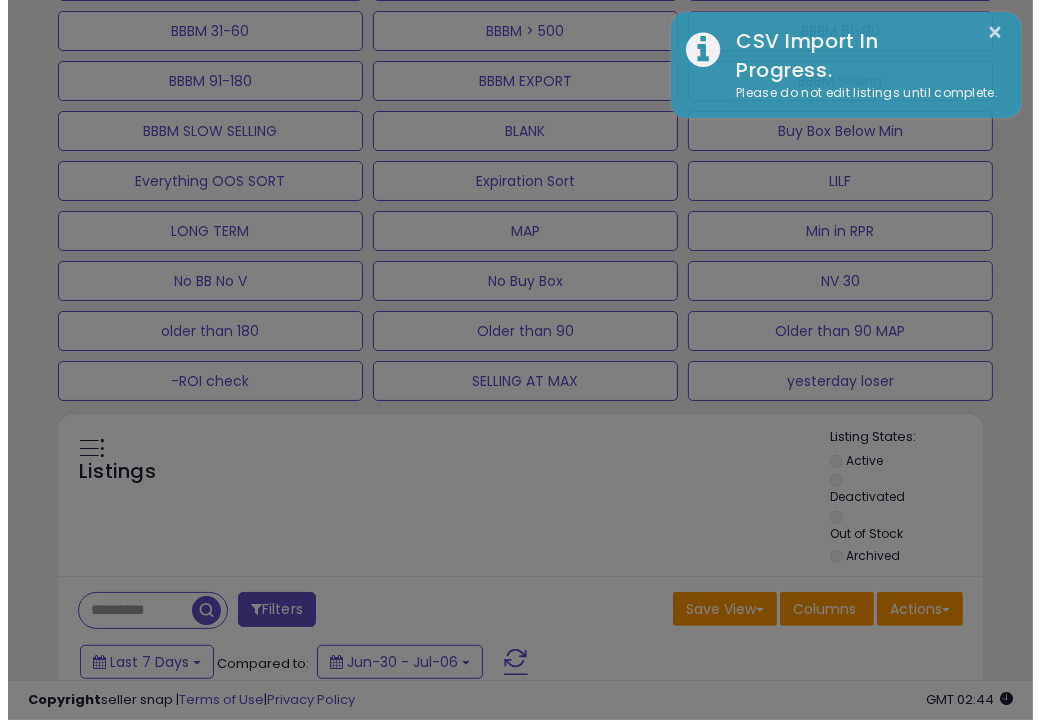 scroll, scrollTop: 999590, scrollLeft: 999457, axis: both 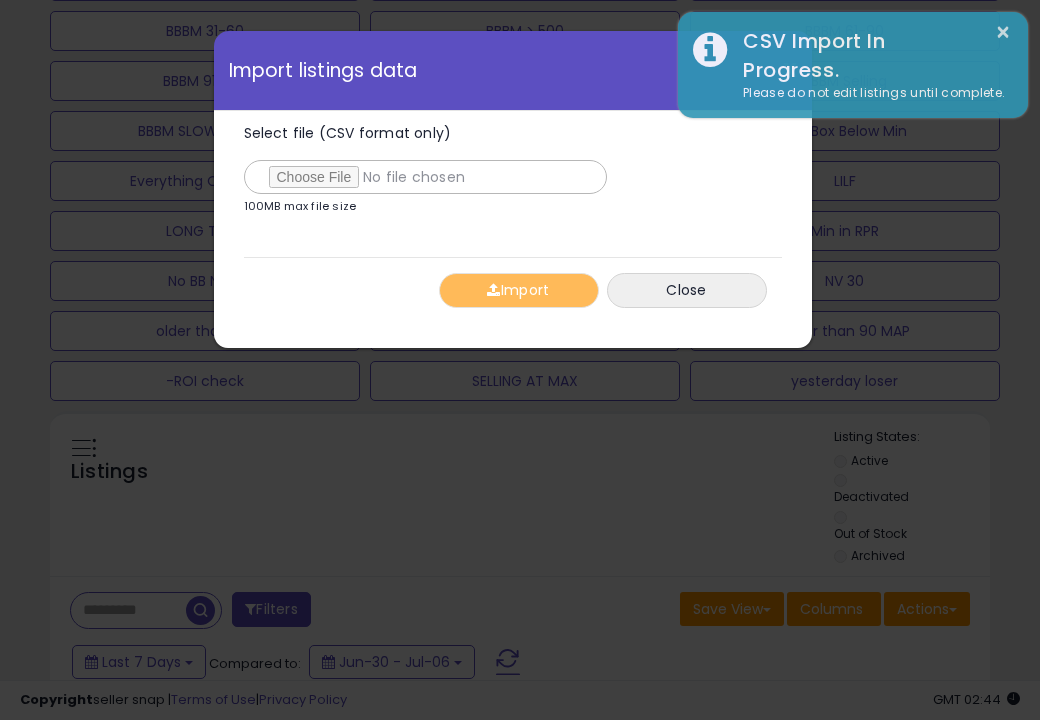 type on "**********" 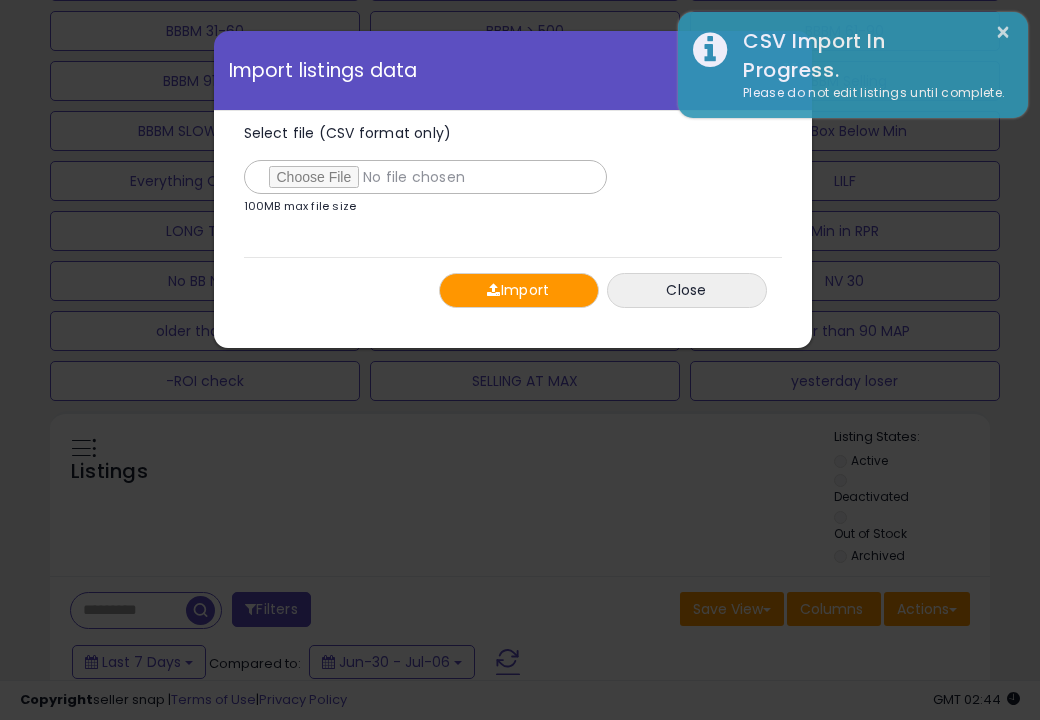 click on "Select file (CSV format only)
100MB max file size
0%" at bounding box center (513, 176) 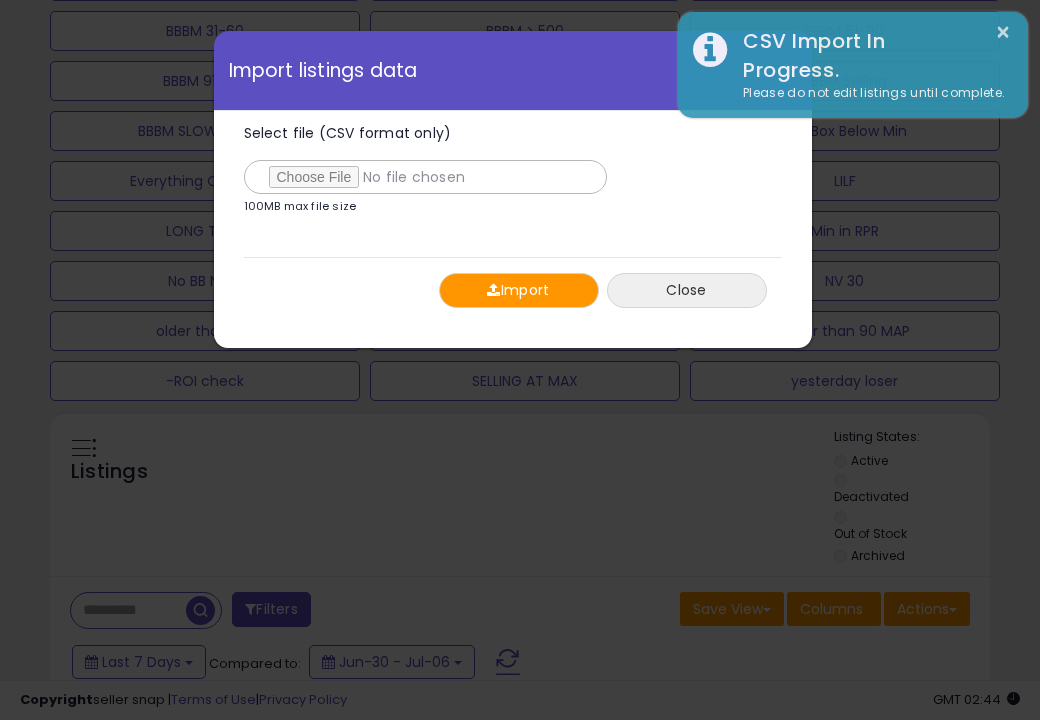 click on "Close" at bounding box center [687, 290] 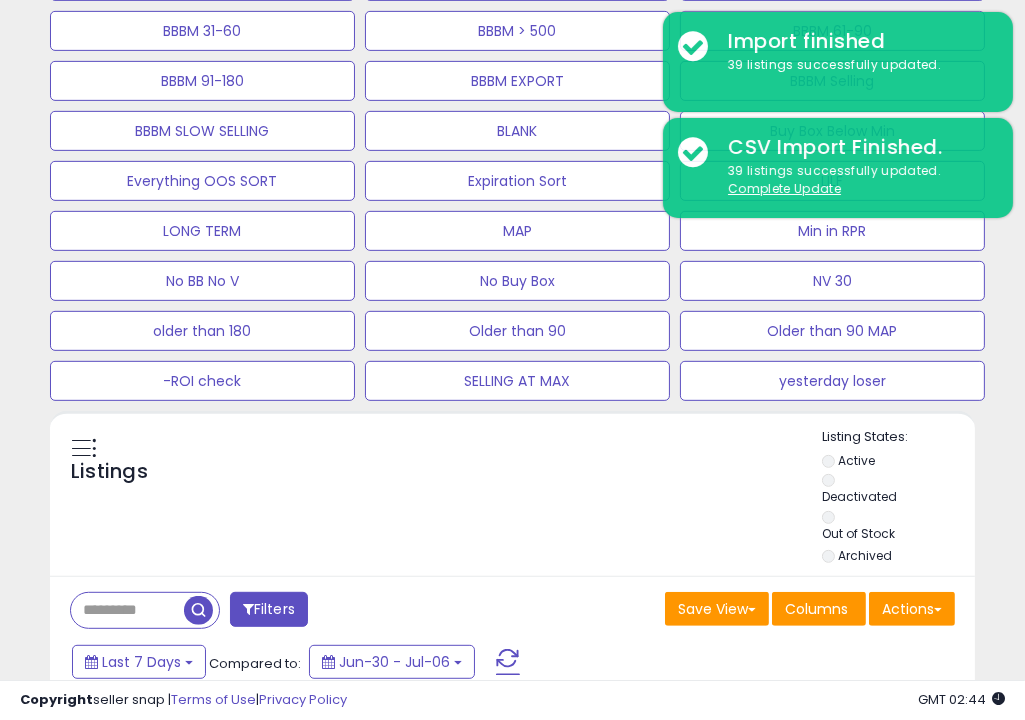 scroll, scrollTop: 409, scrollLeft: 533, axis: both 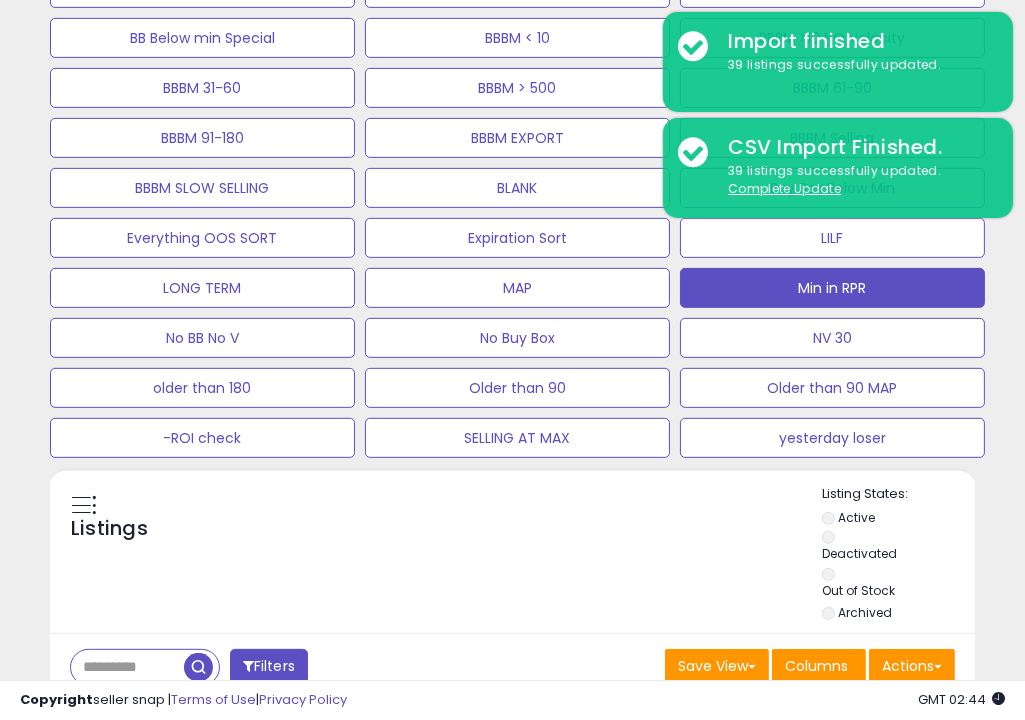 click on "Min in RPR" at bounding box center (517, -162) 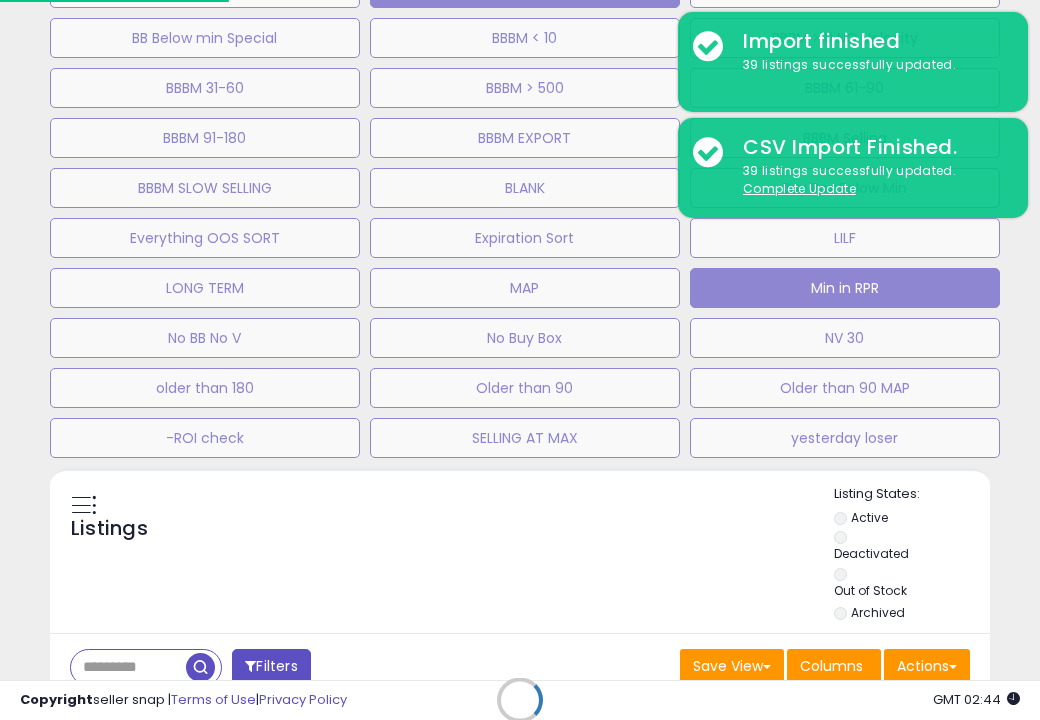 scroll, scrollTop: 999590, scrollLeft: 999457, axis: both 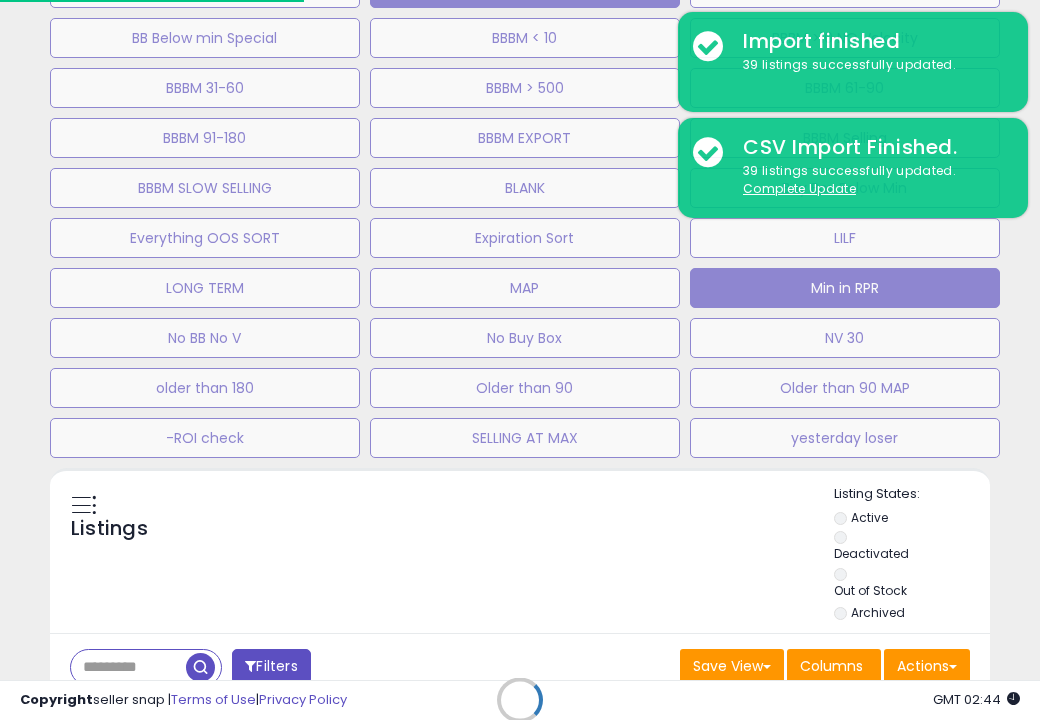 select on "**" 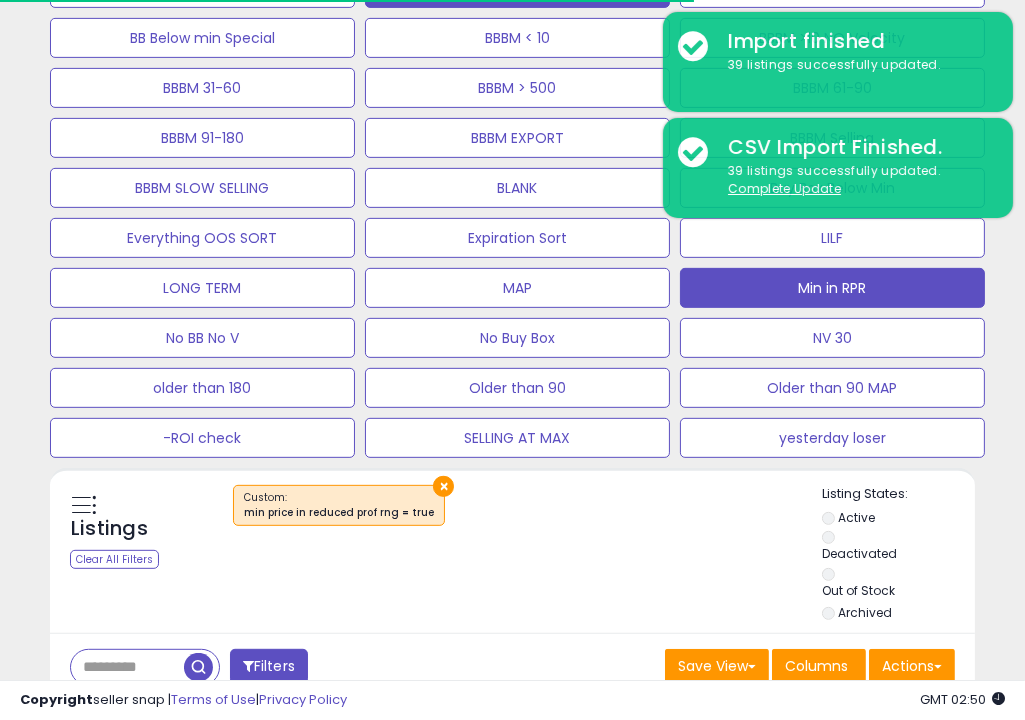 scroll, scrollTop: 999590, scrollLeft: 999466, axis: both 